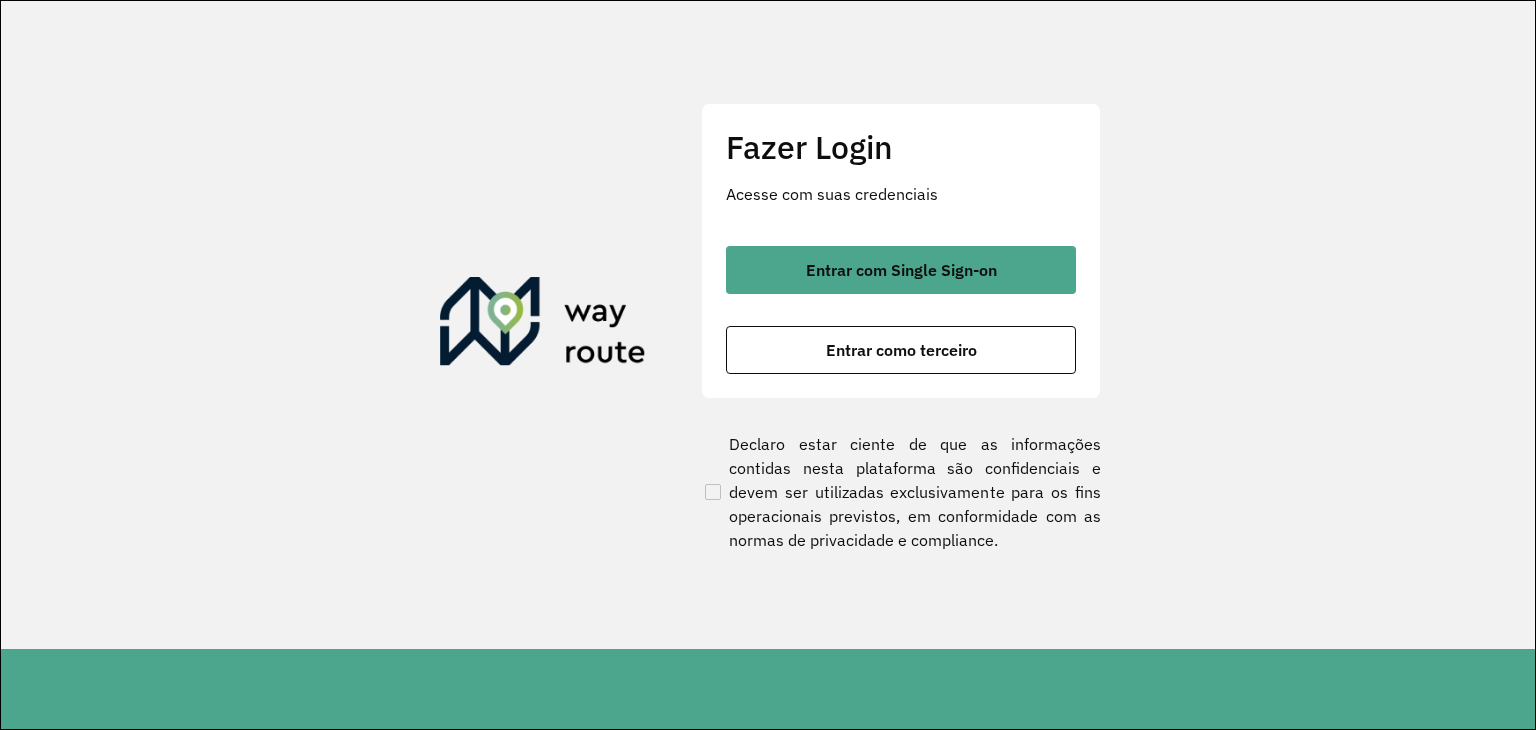 scroll, scrollTop: 0, scrollLeft: 0, axis: both 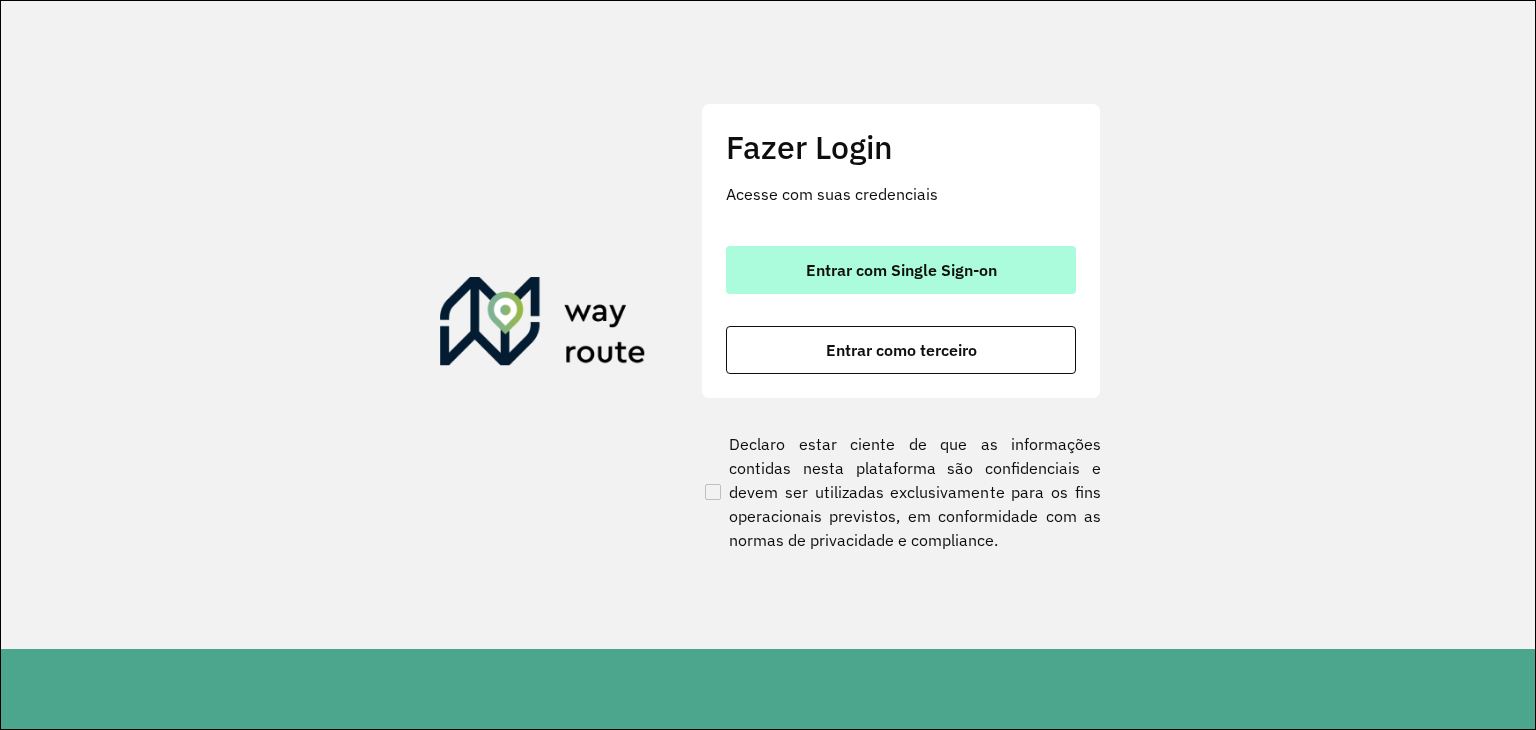 click on "Entrar com Single Sign-on" at bounding box center [901, 270] 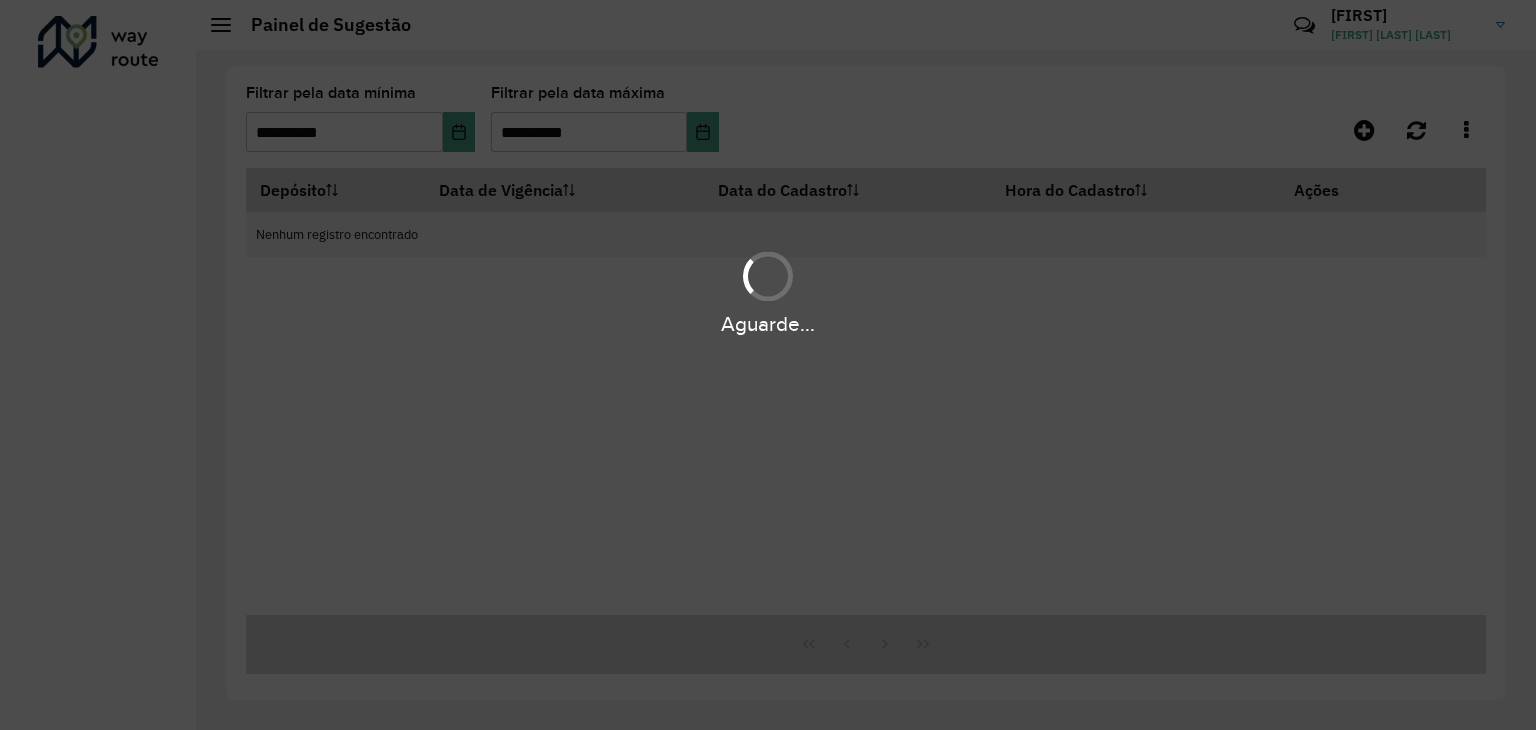 scroll, scrollTop: 0, scrollLeft: 0, axis: both 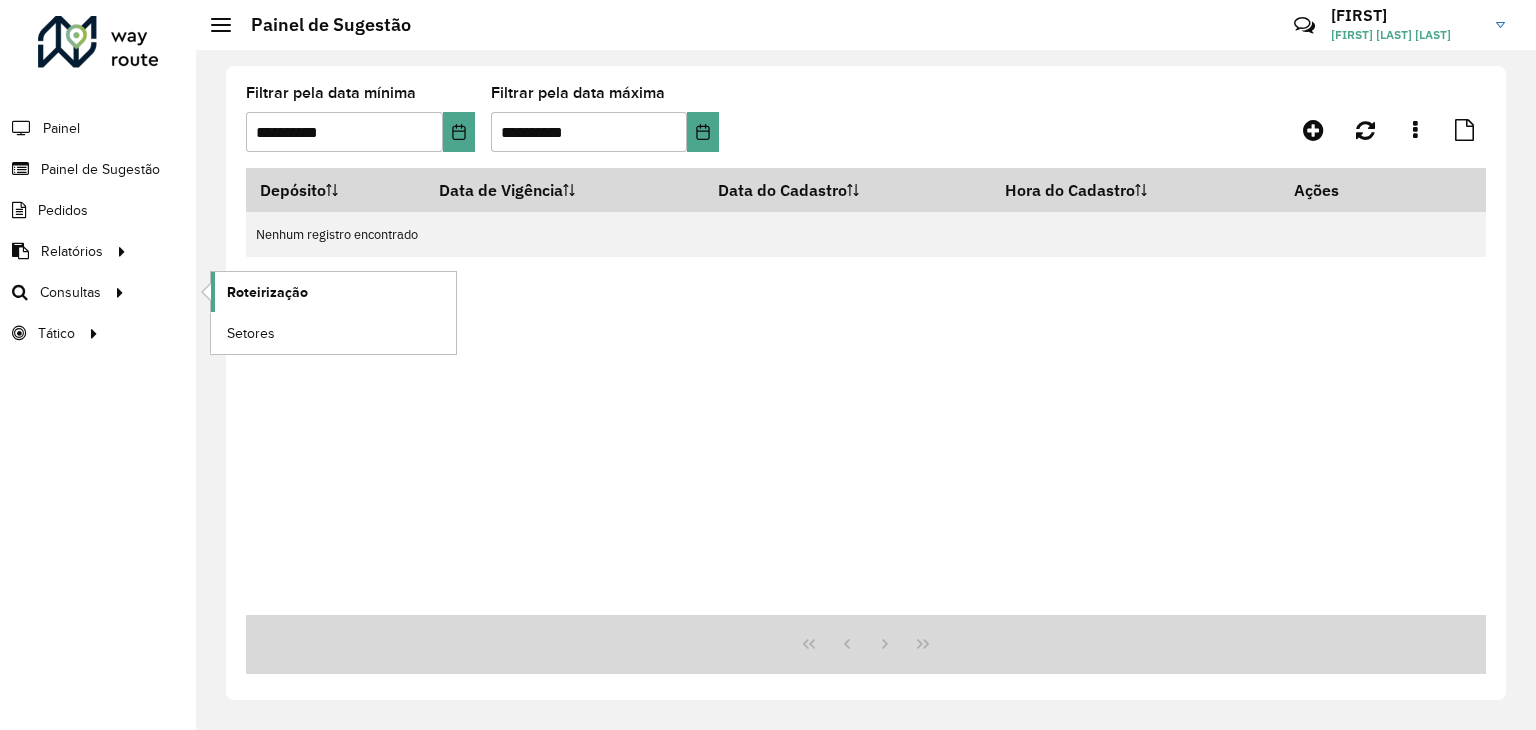 click on "Roteirização" 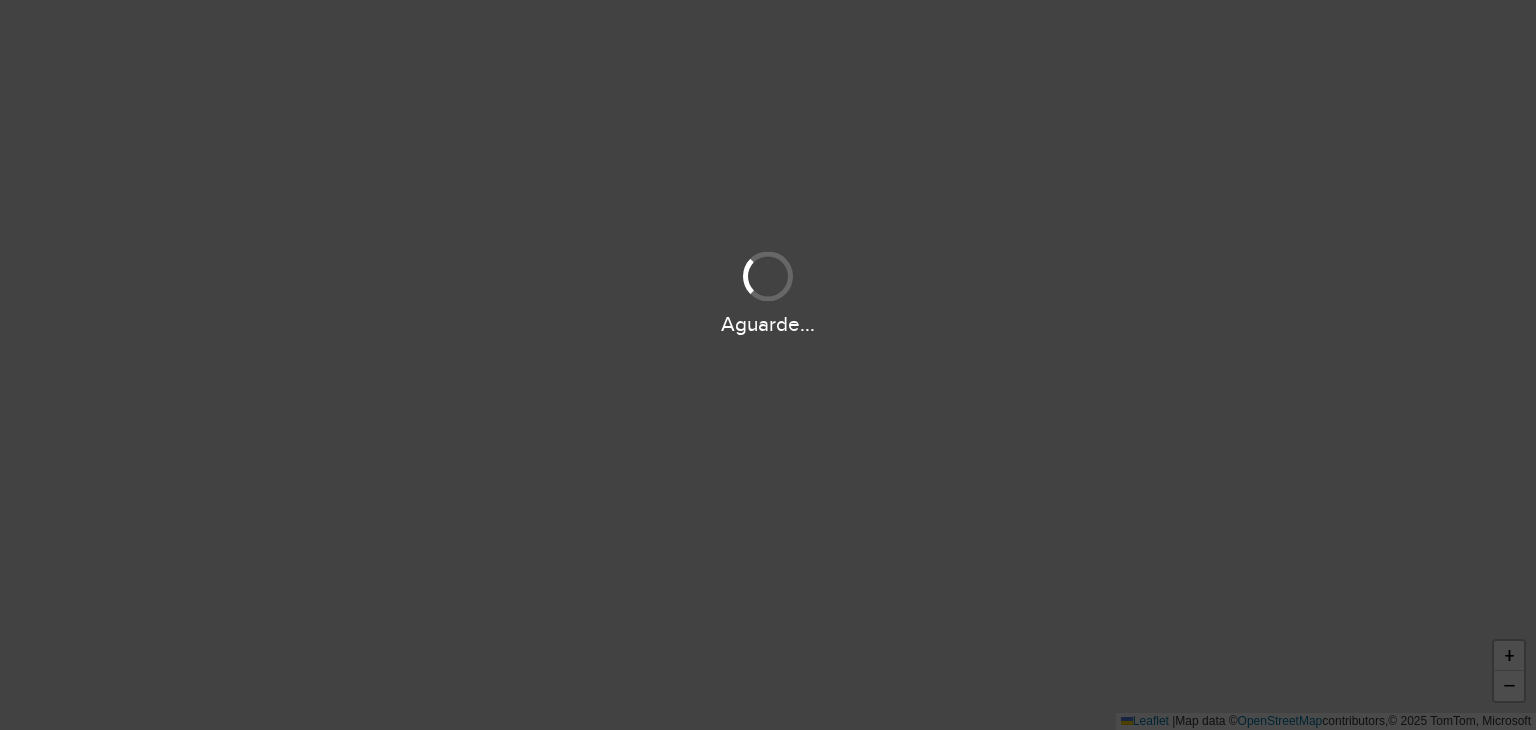 scroll, scrollTop: 0, scrollLeft: 0, axis: both 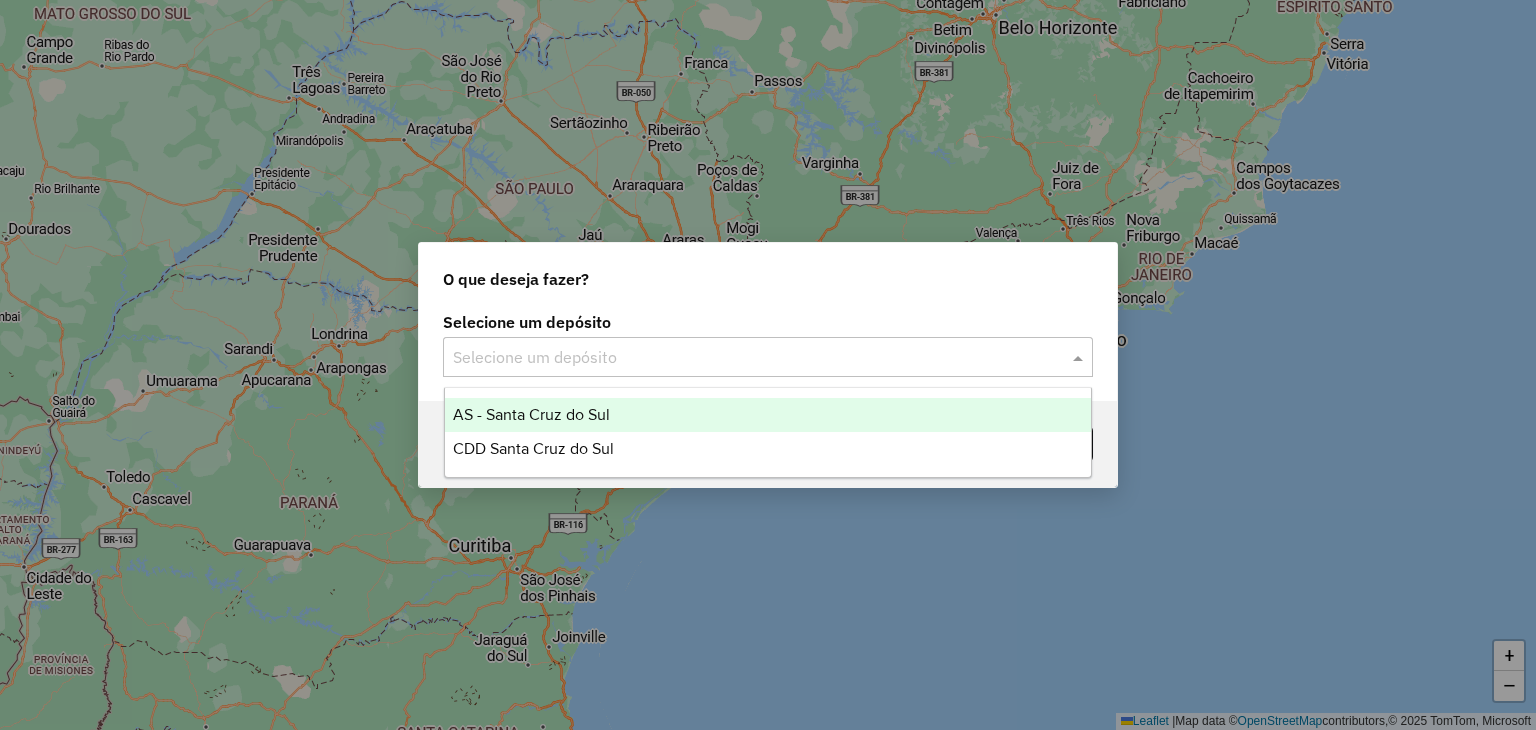 click 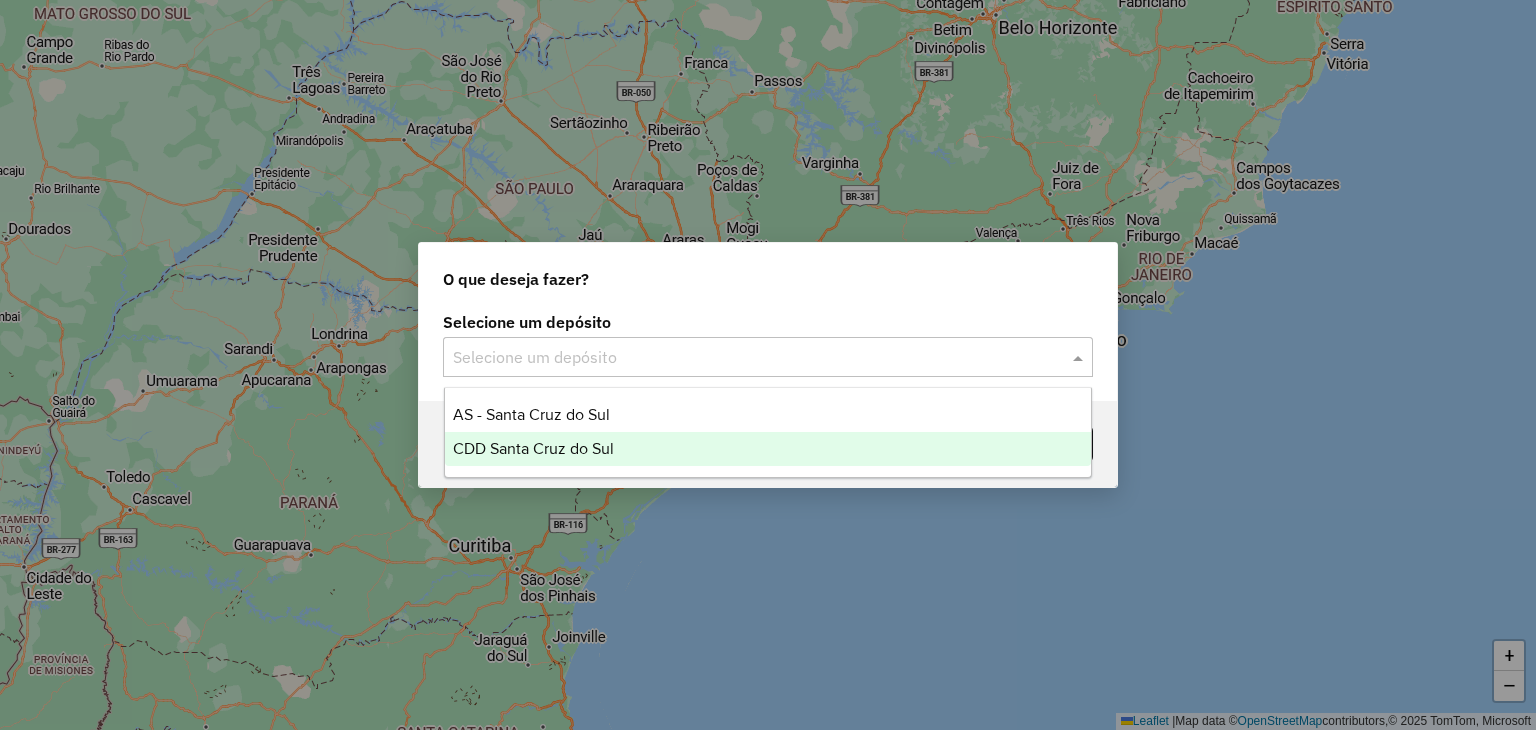 click on "CDD Santa Cruz do Sul" at bounding box center [533, 448] 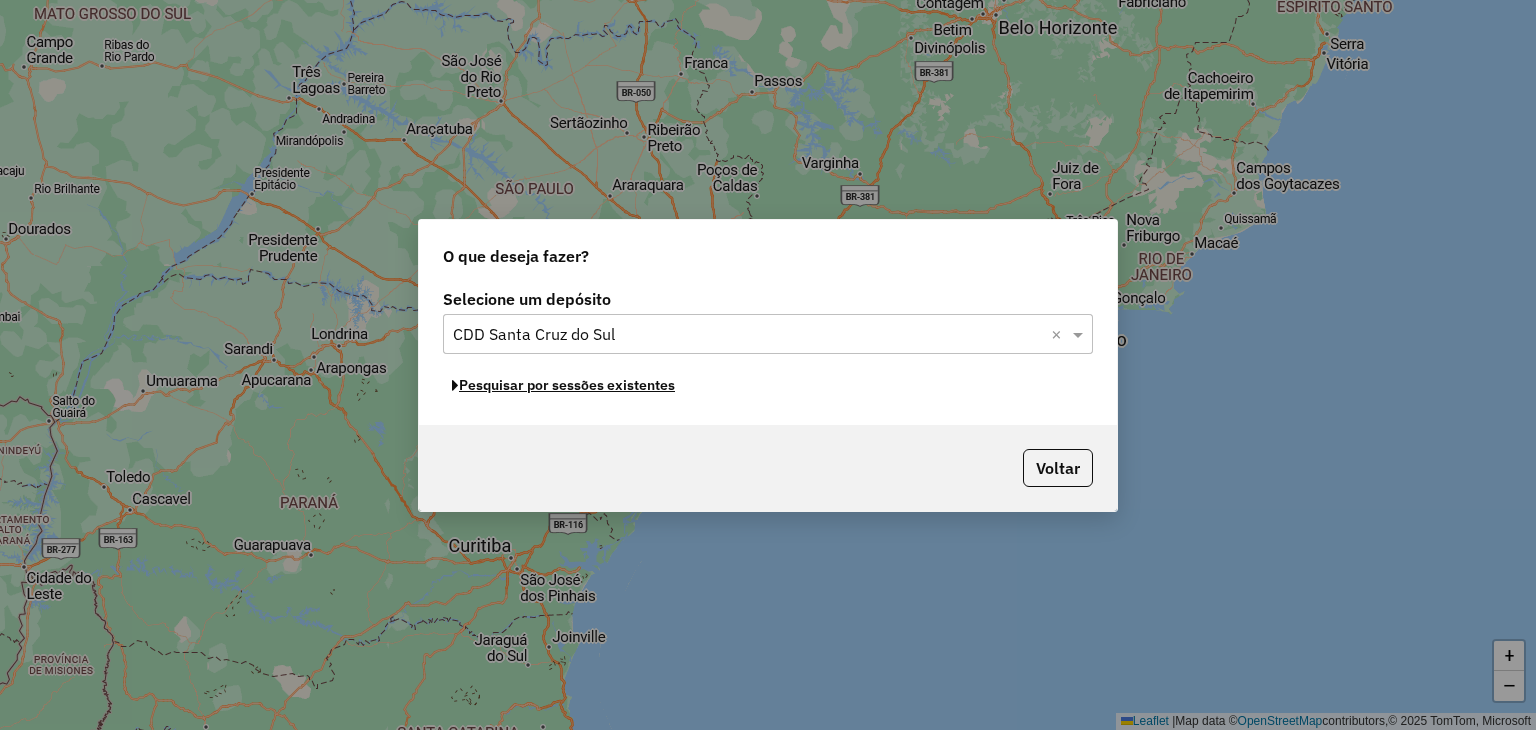 click on "Pesquisar por sessões existentes" 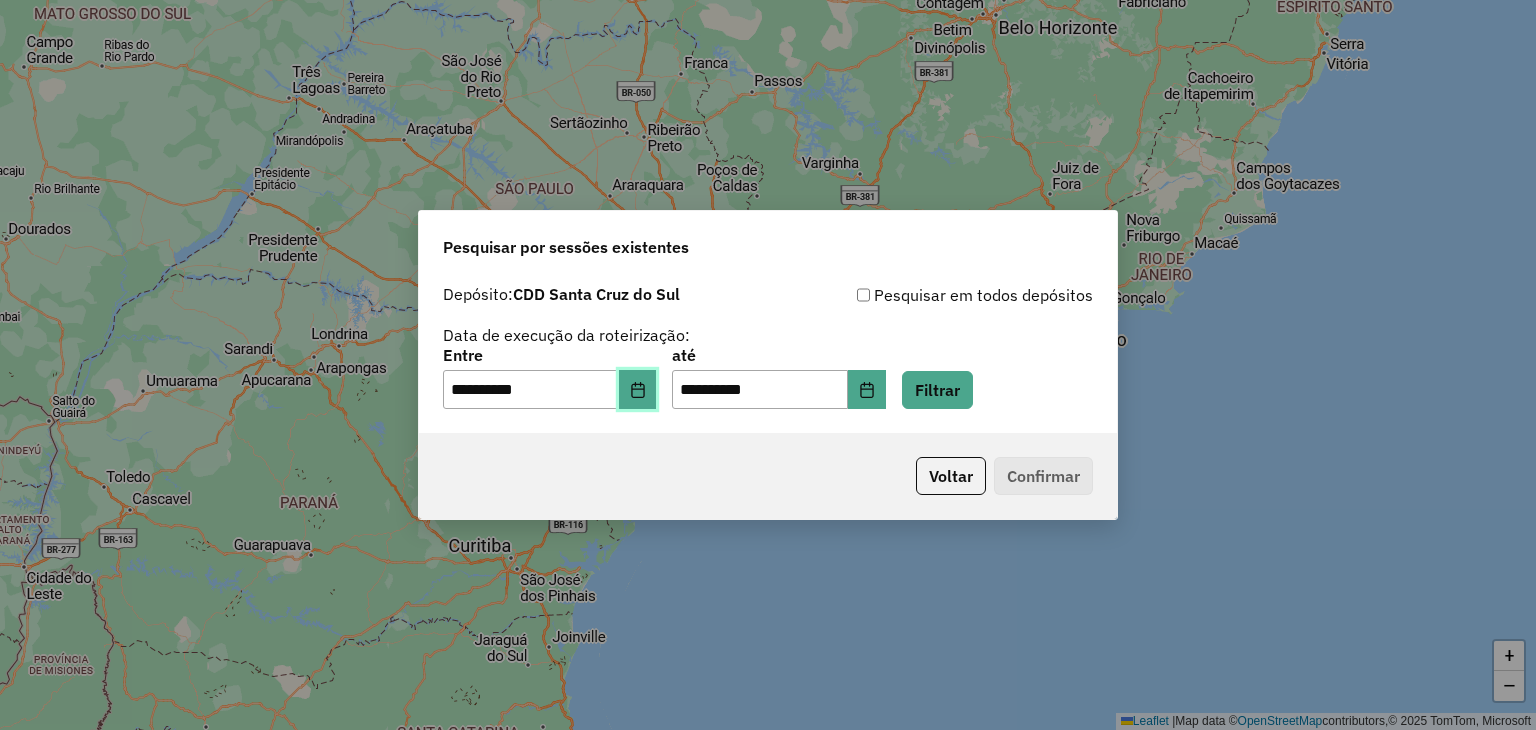 click at bounding box center [638, 390] 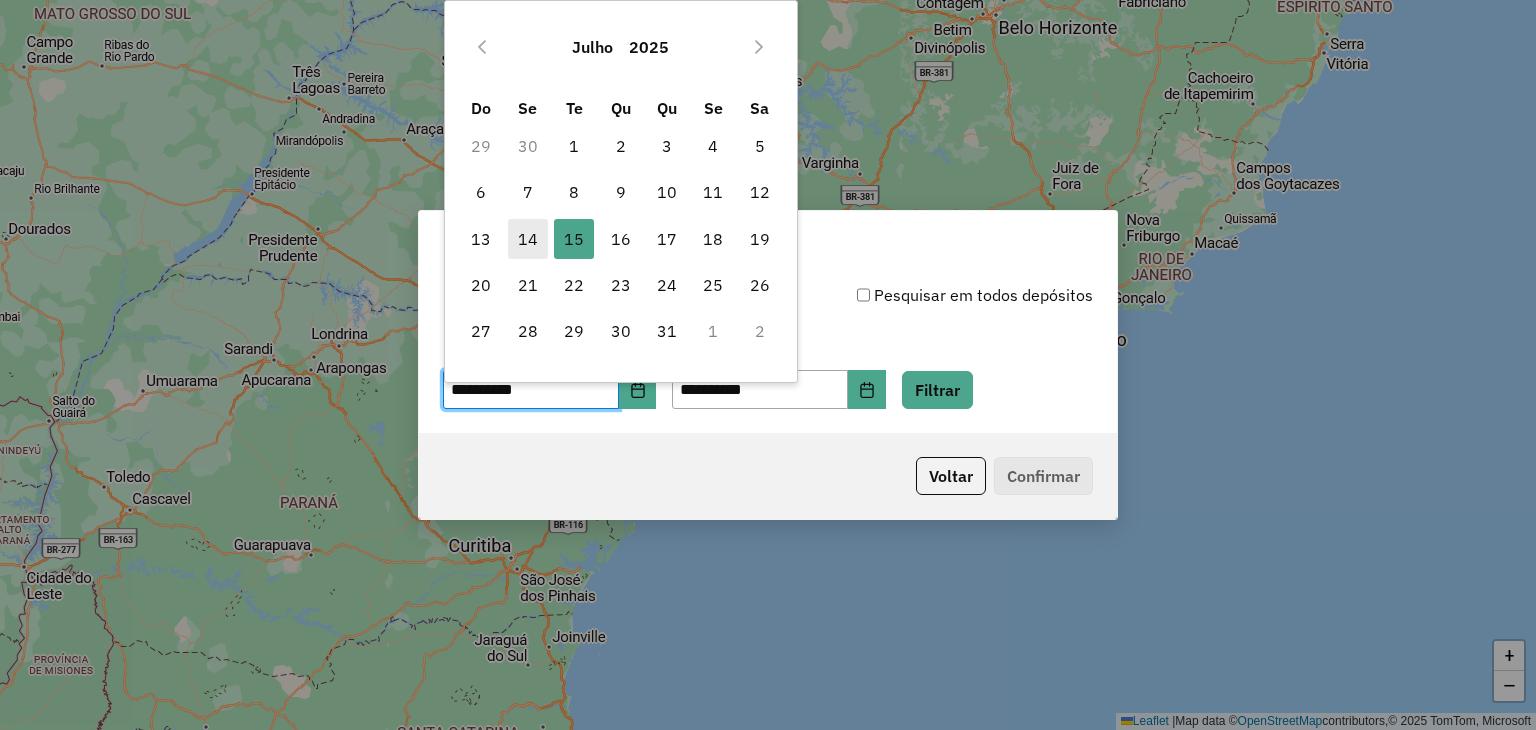 click on "14" at bounding box center (528, 239) 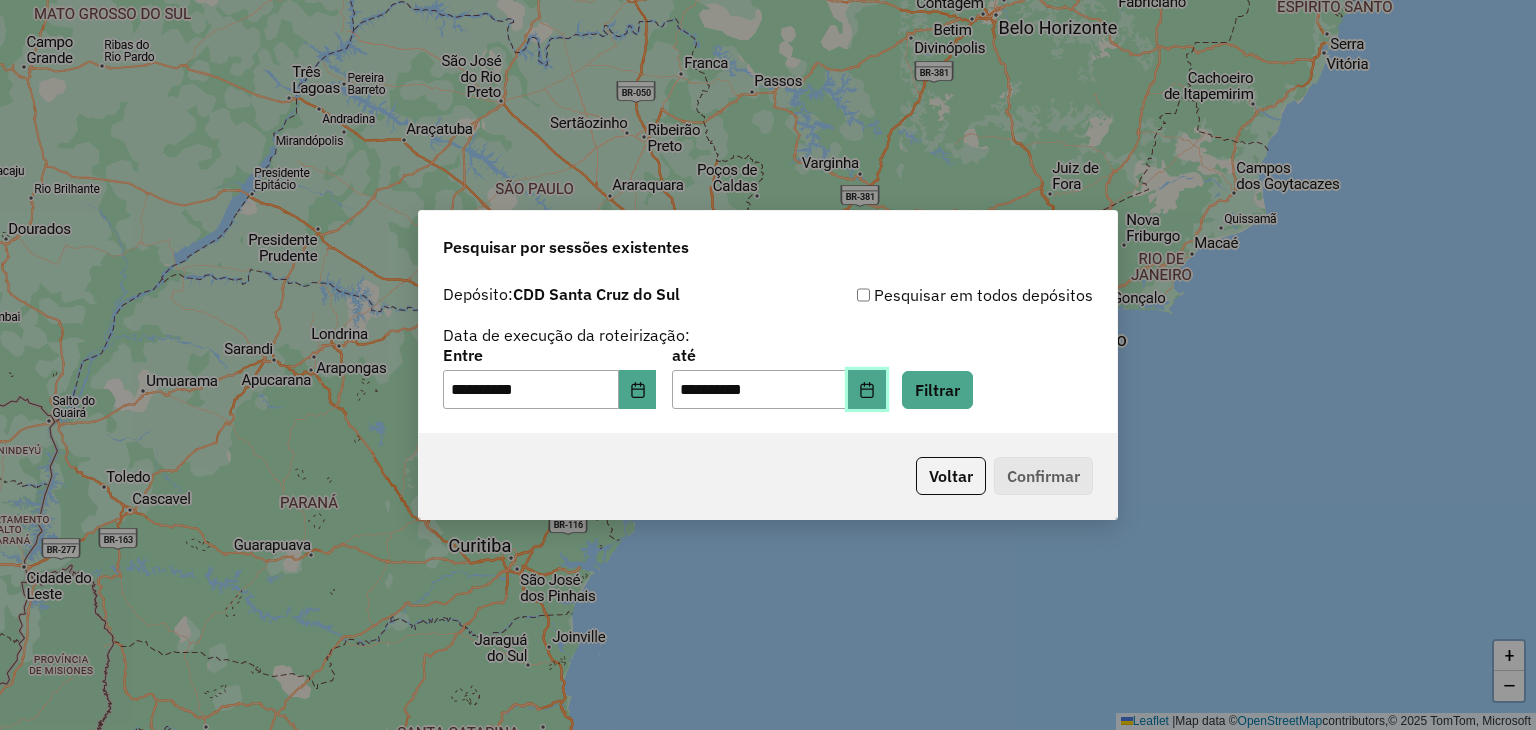 click at bounding box center (867, 390) 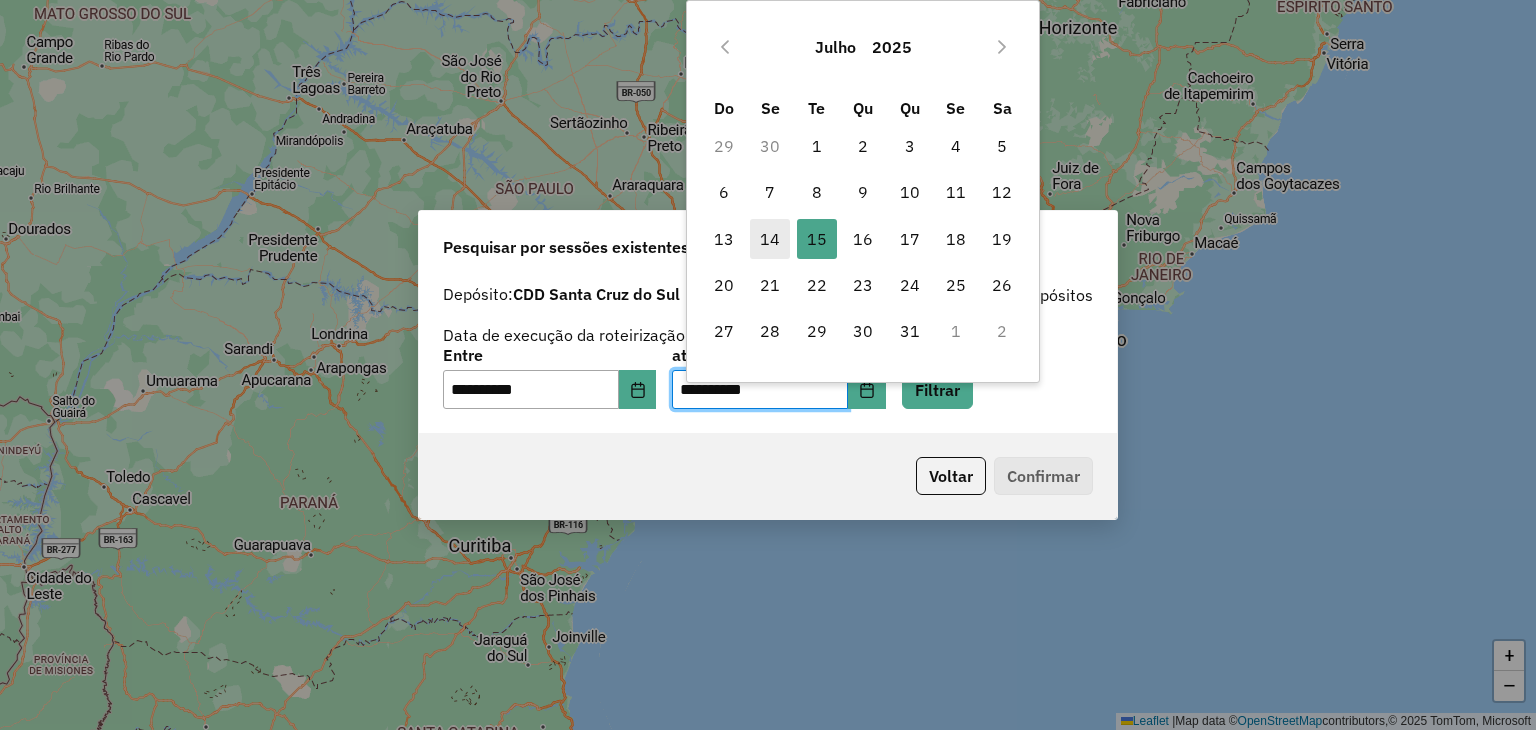 click on "14" at bounding box center (770, 239) 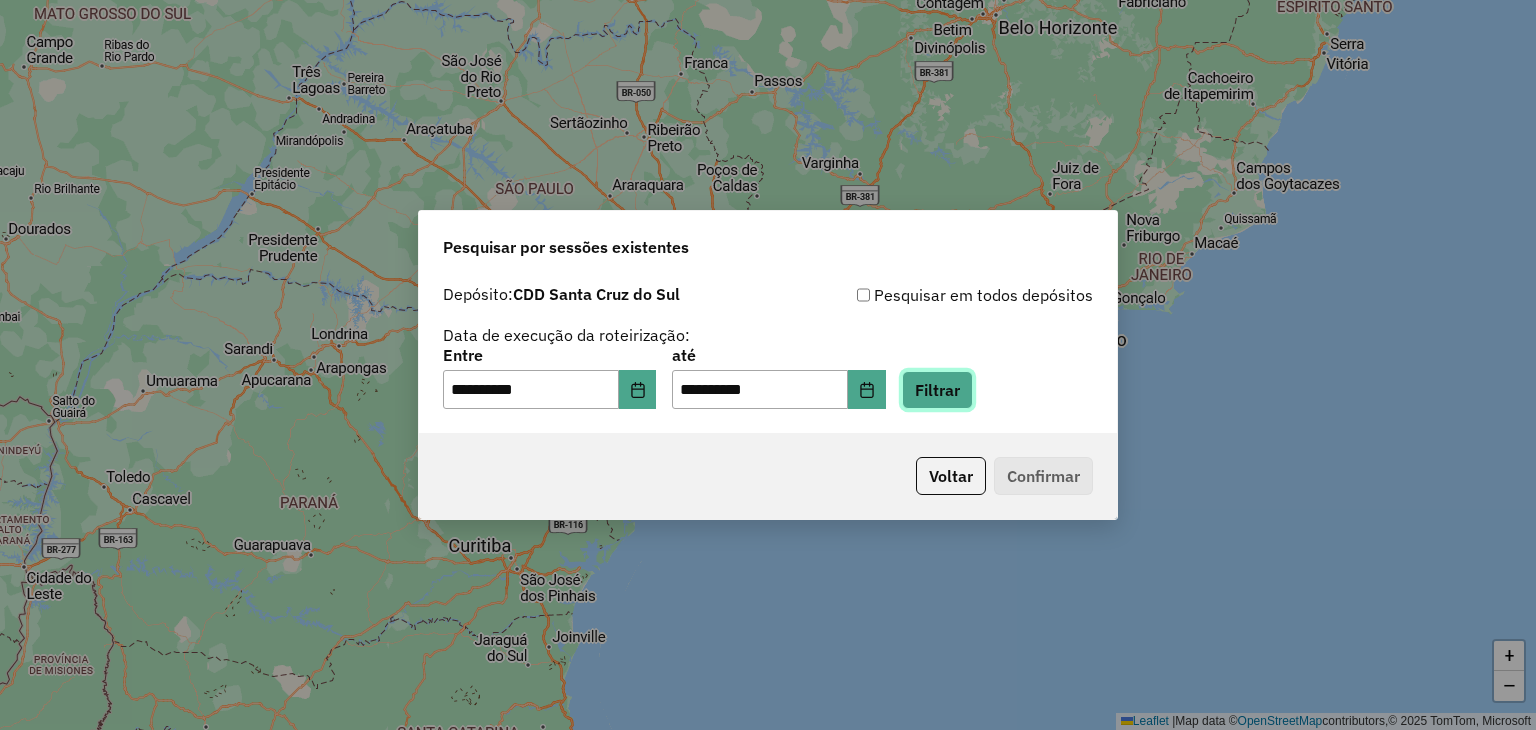 click on "Filtrar" 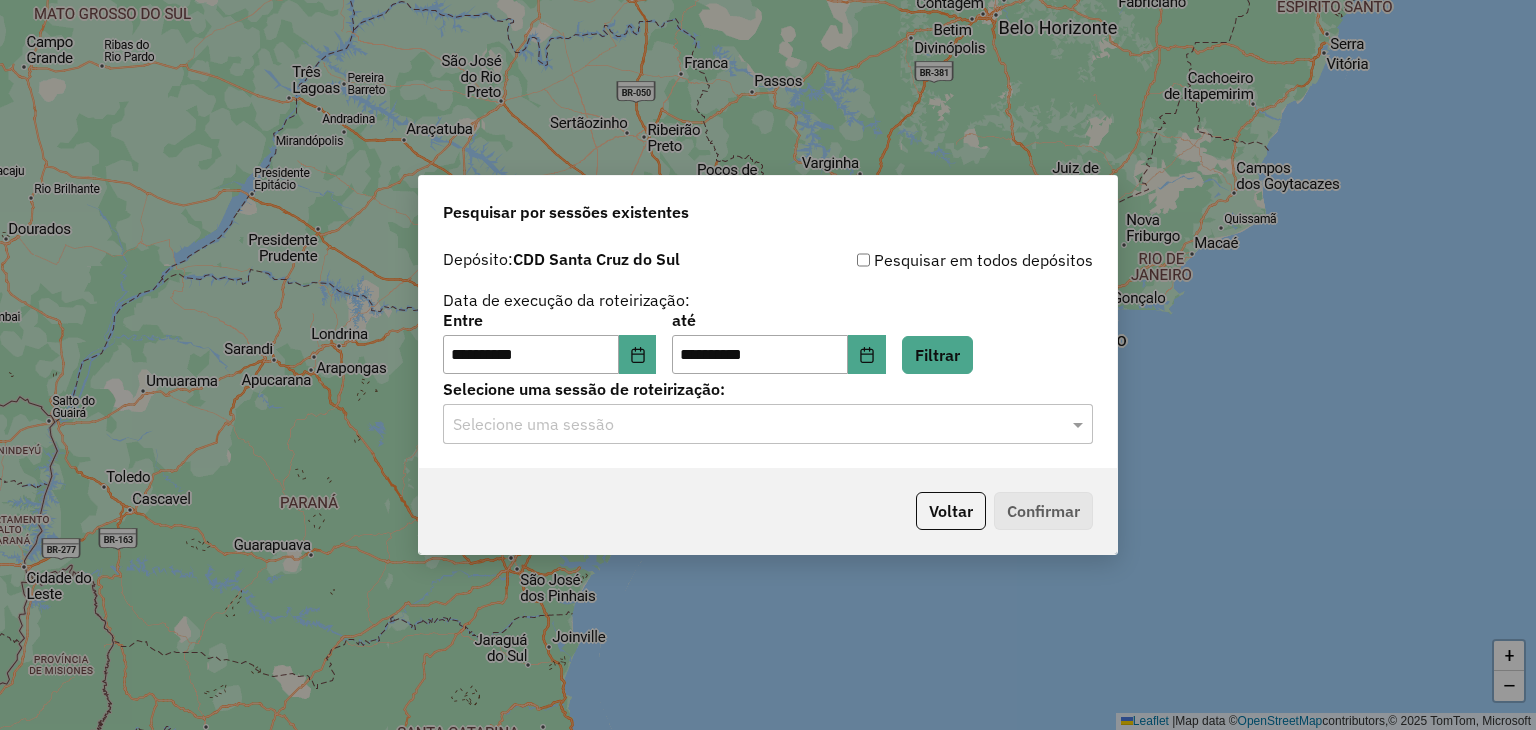 click 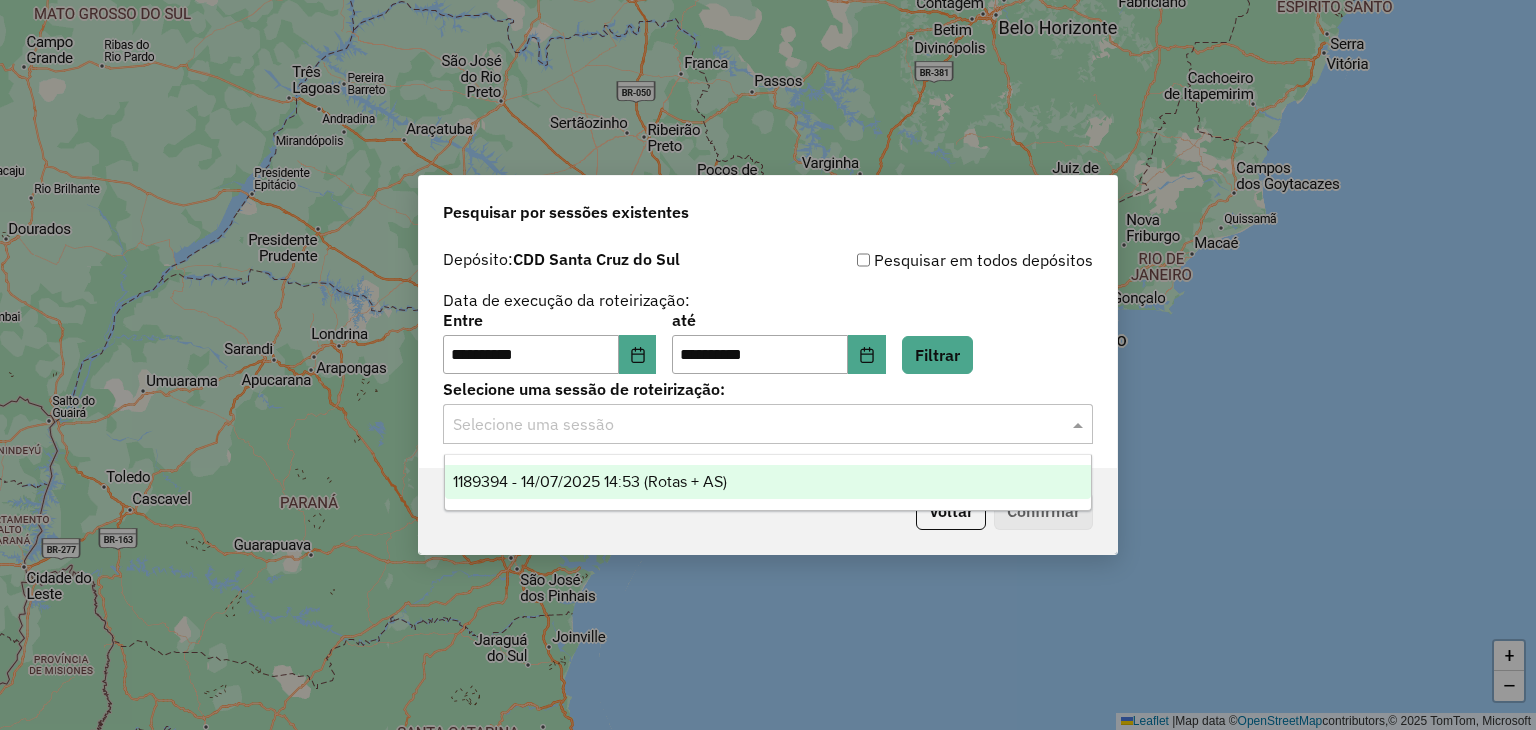 click on "1189394 - 14/07/2025 14:53 (Rotas + AS)" at bounding box center (590, 481) 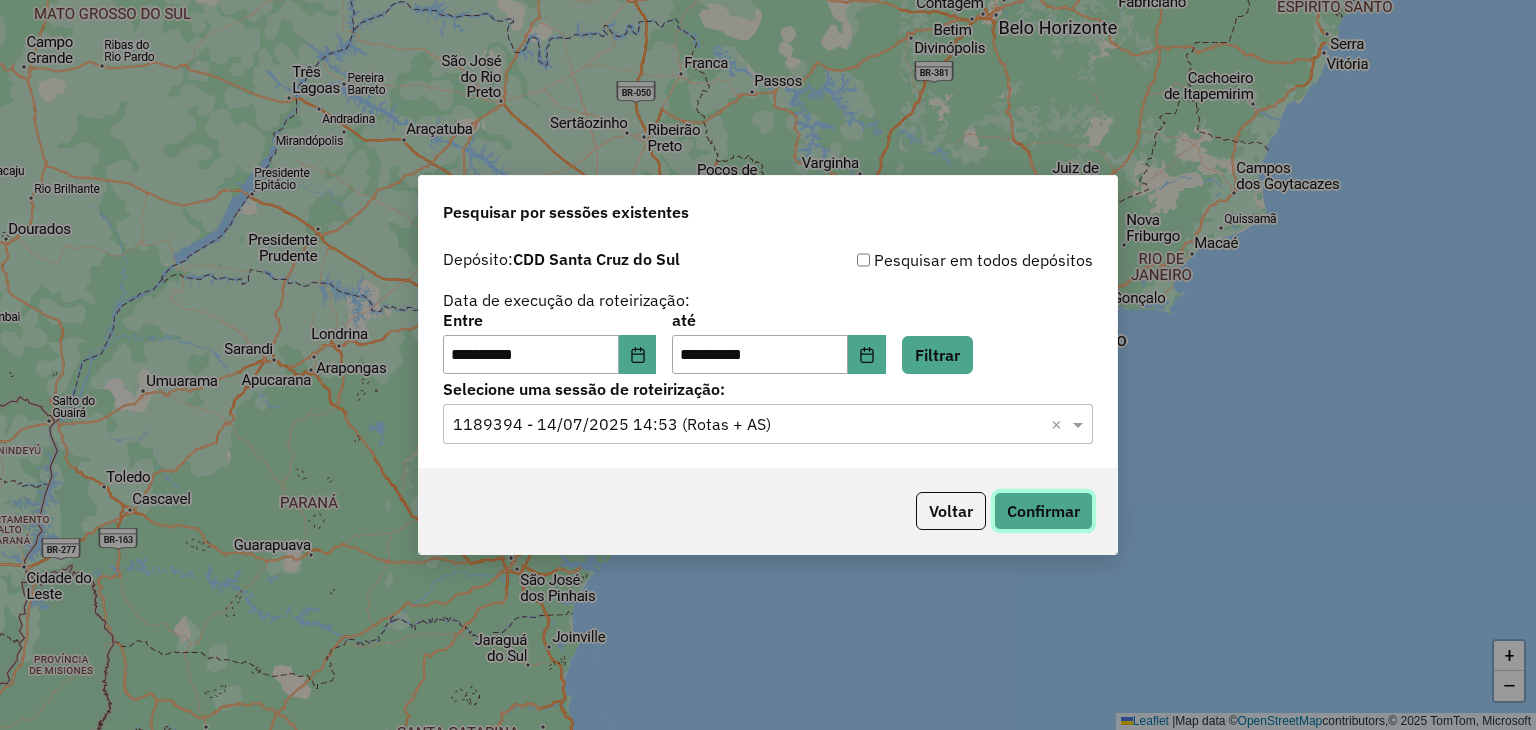 click on "Confirmar" 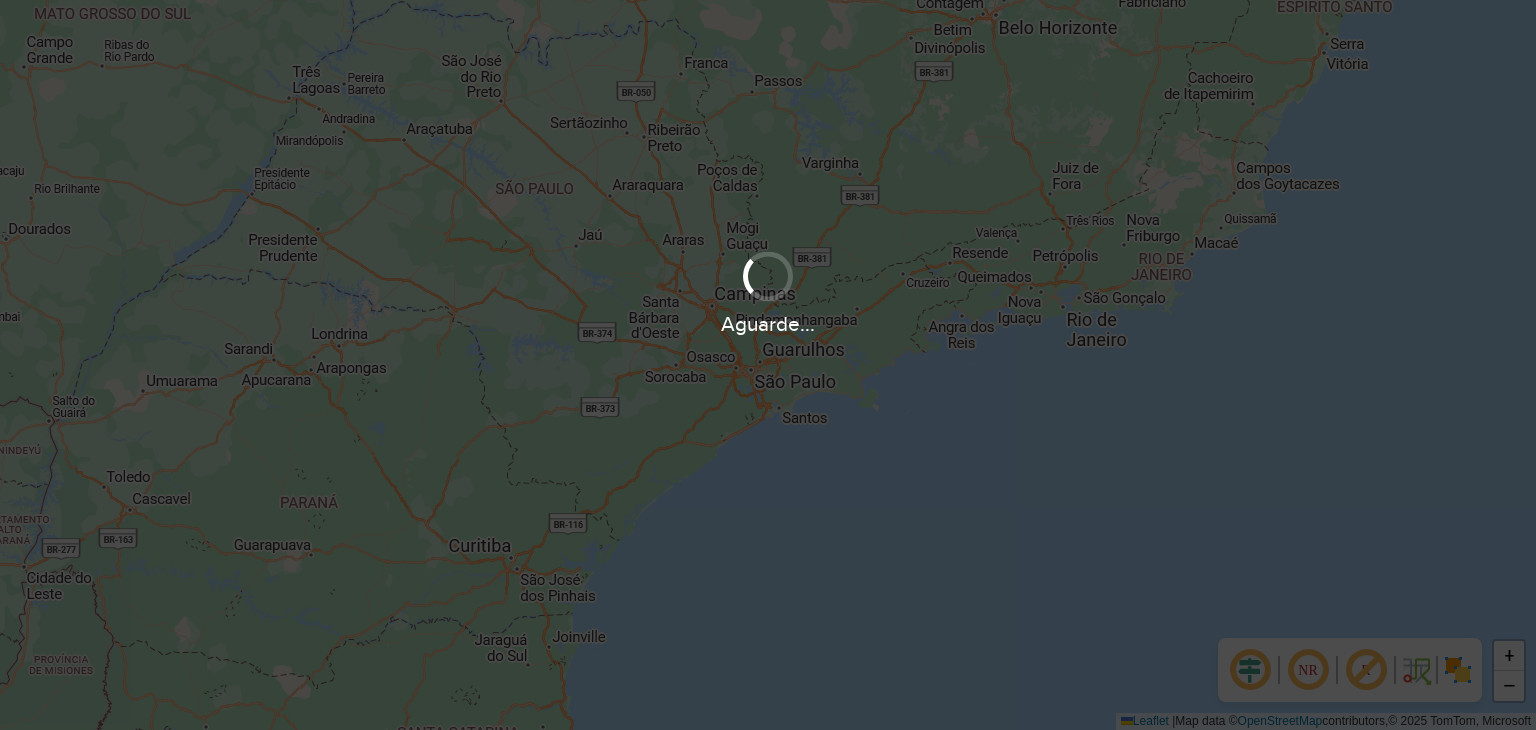 scroll, scrollTop: 0, scrollLeft: 0, axis: both 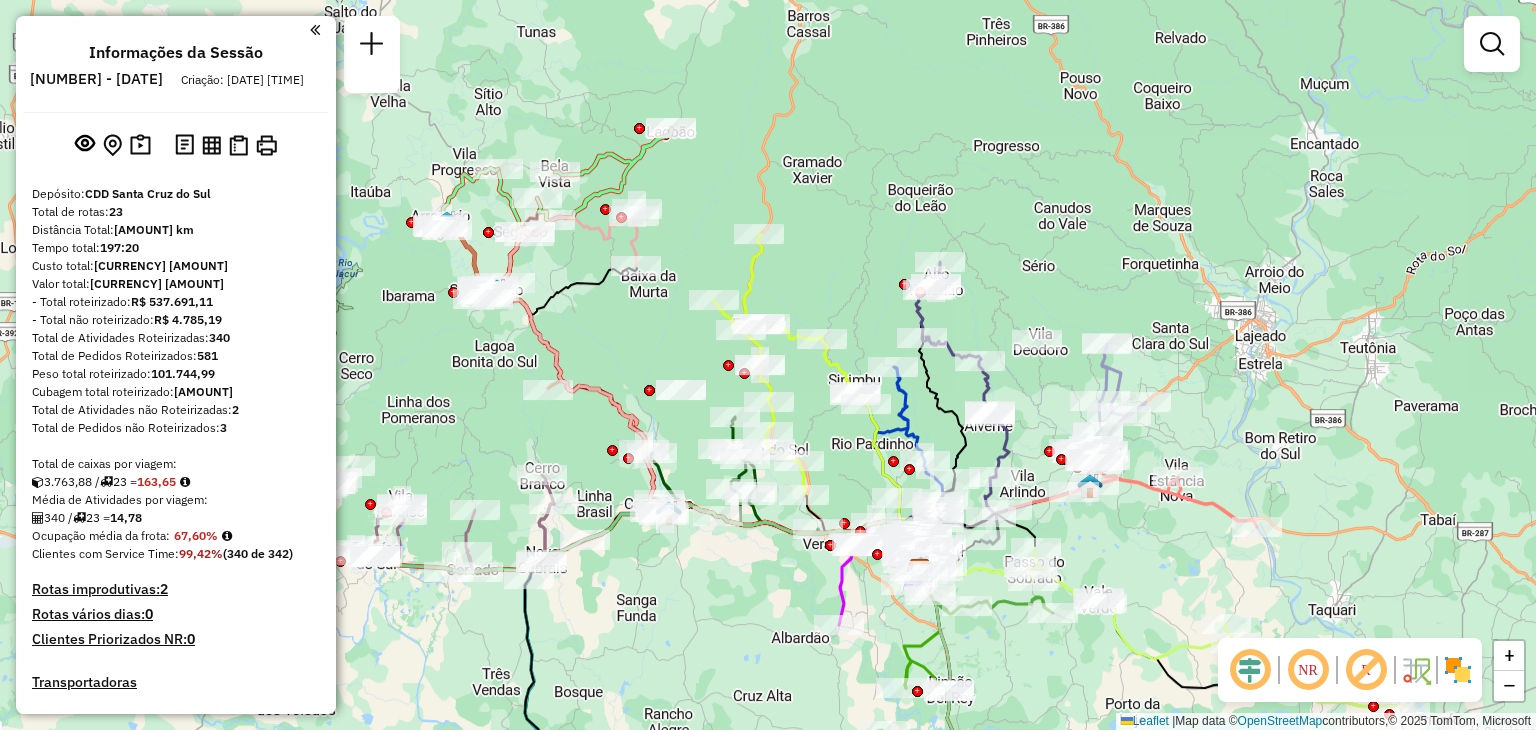 drag, startPoint x: 684, startPoint y: 157, endPoint x: 812, endPoint y: 289, distance: 183.86952 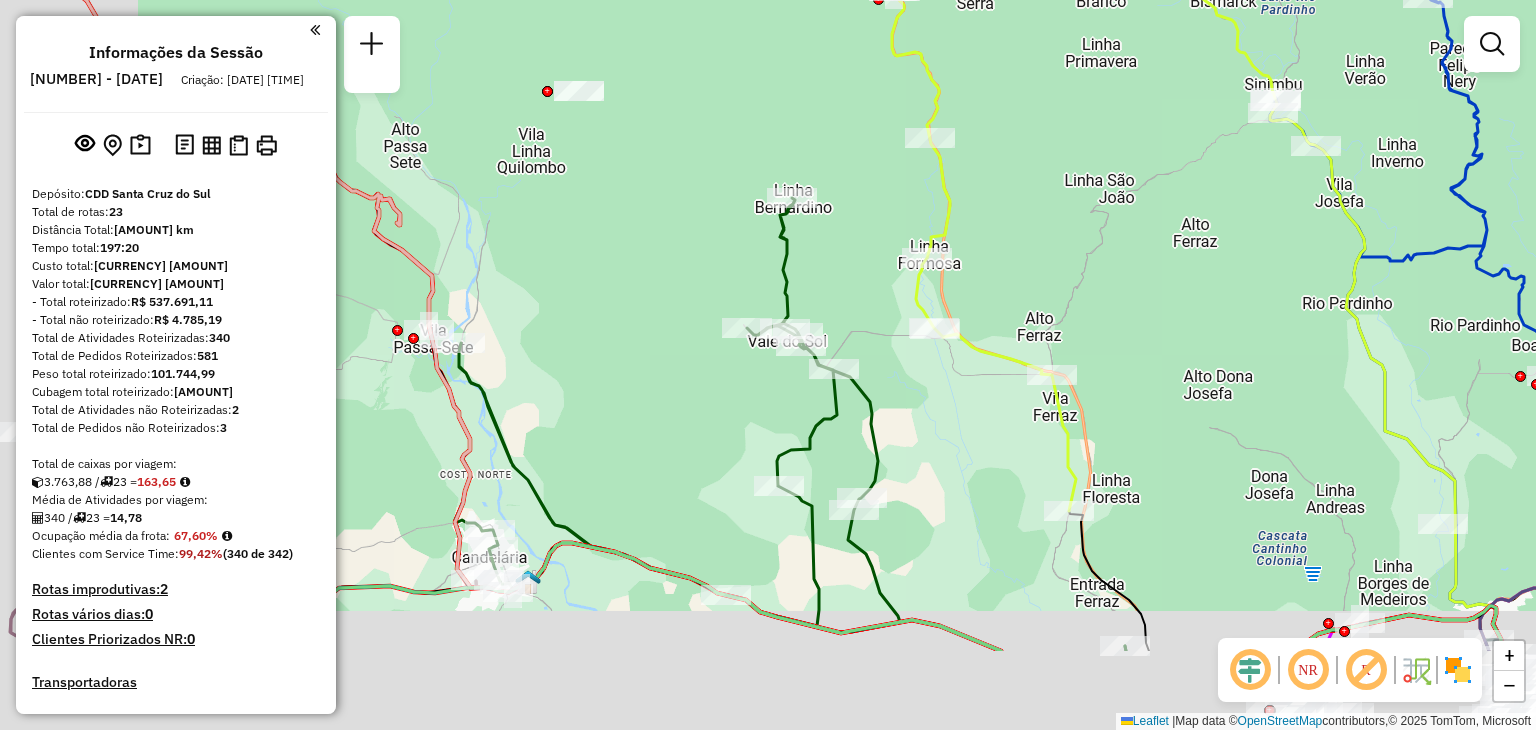 drag, startPoint x: 769, startPoint y: 534, endPoint x: 961, endPoint y: 341, distance: 272.23703 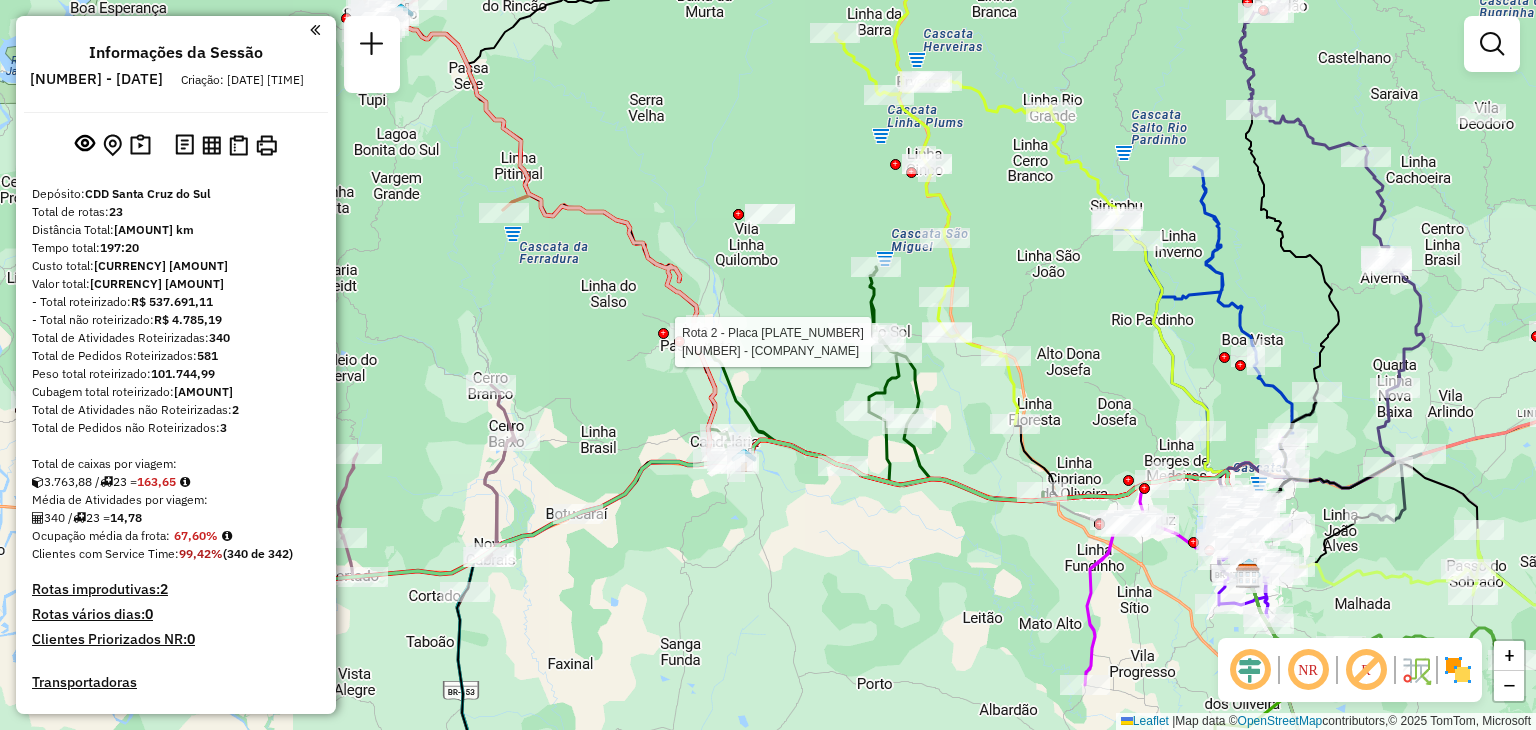 select on "**********" 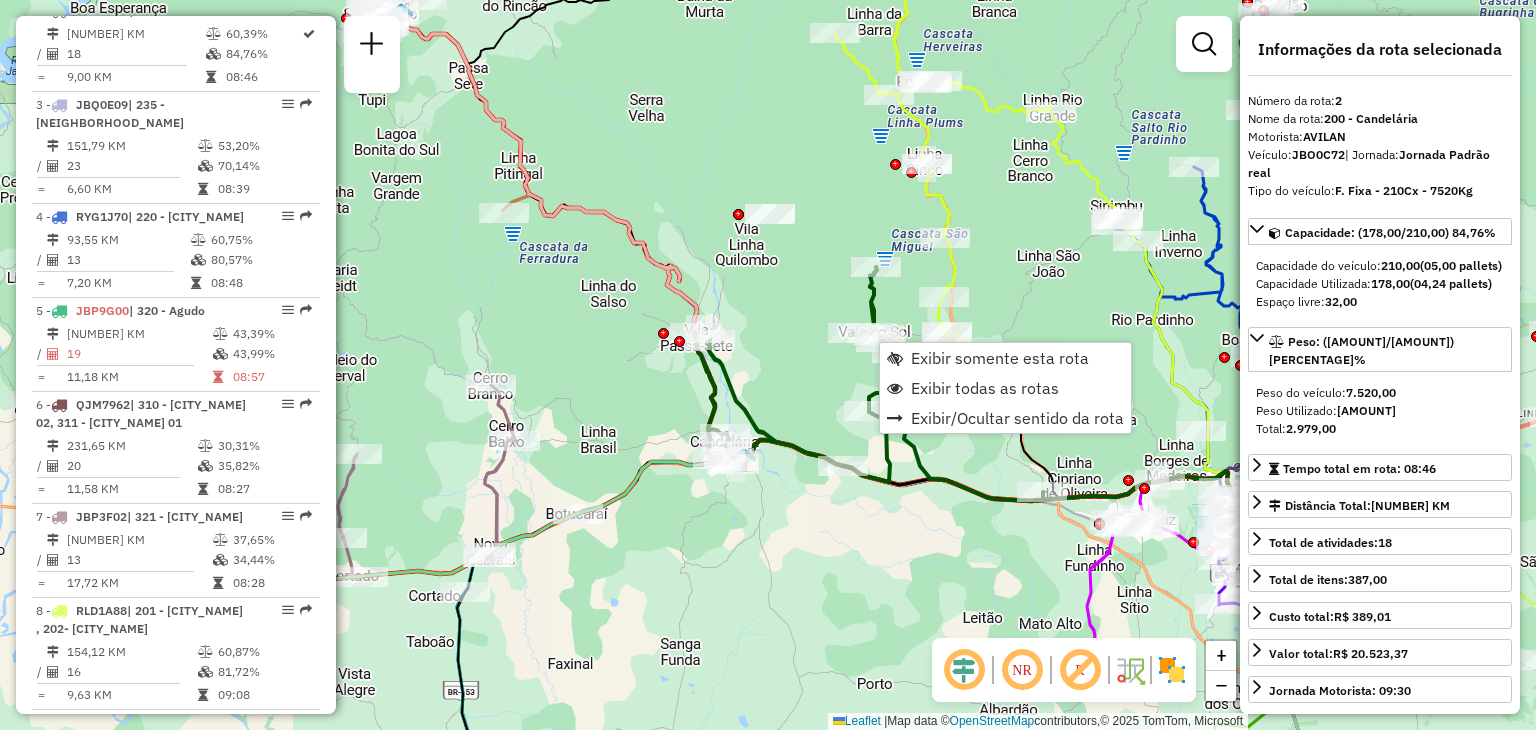 scroll, scrollTop: 907, scrollLeft: 0, axis: vertical 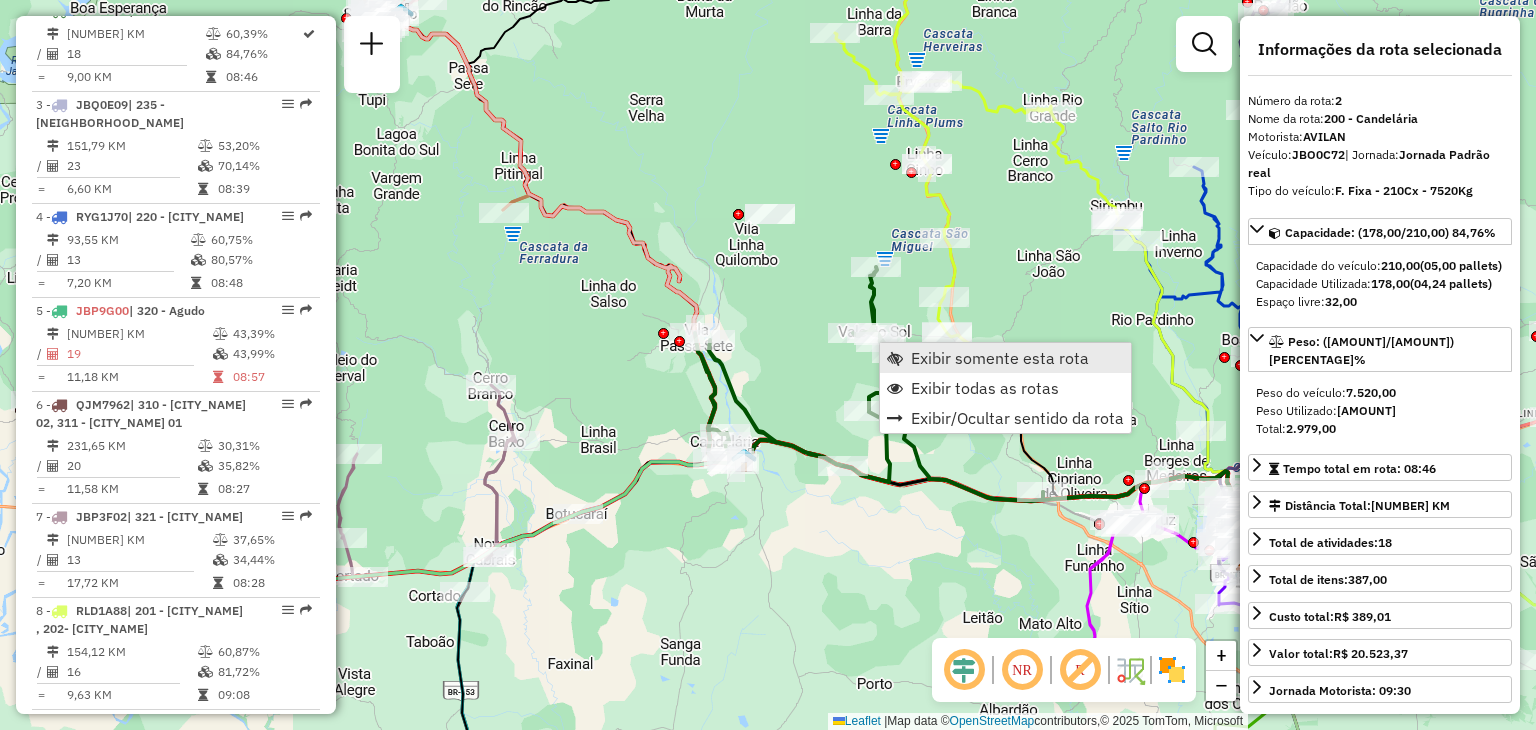 click on "Exibir somente esta rota" at bounding box center [1005, 358] 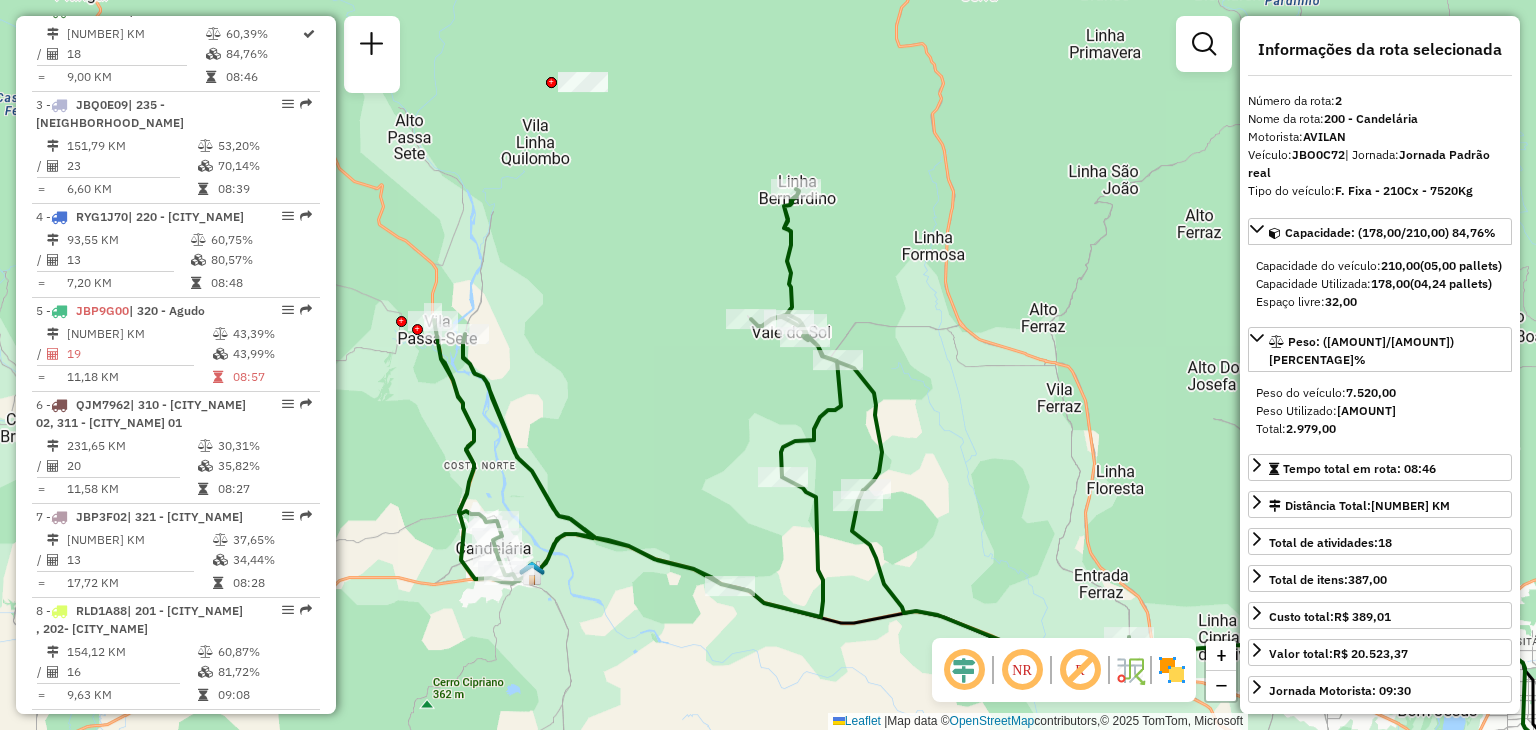 drag, startPoint x: 867, startPoint y: 303, endPoint x: 1092, endPoint y: 446, distance: 266.59708 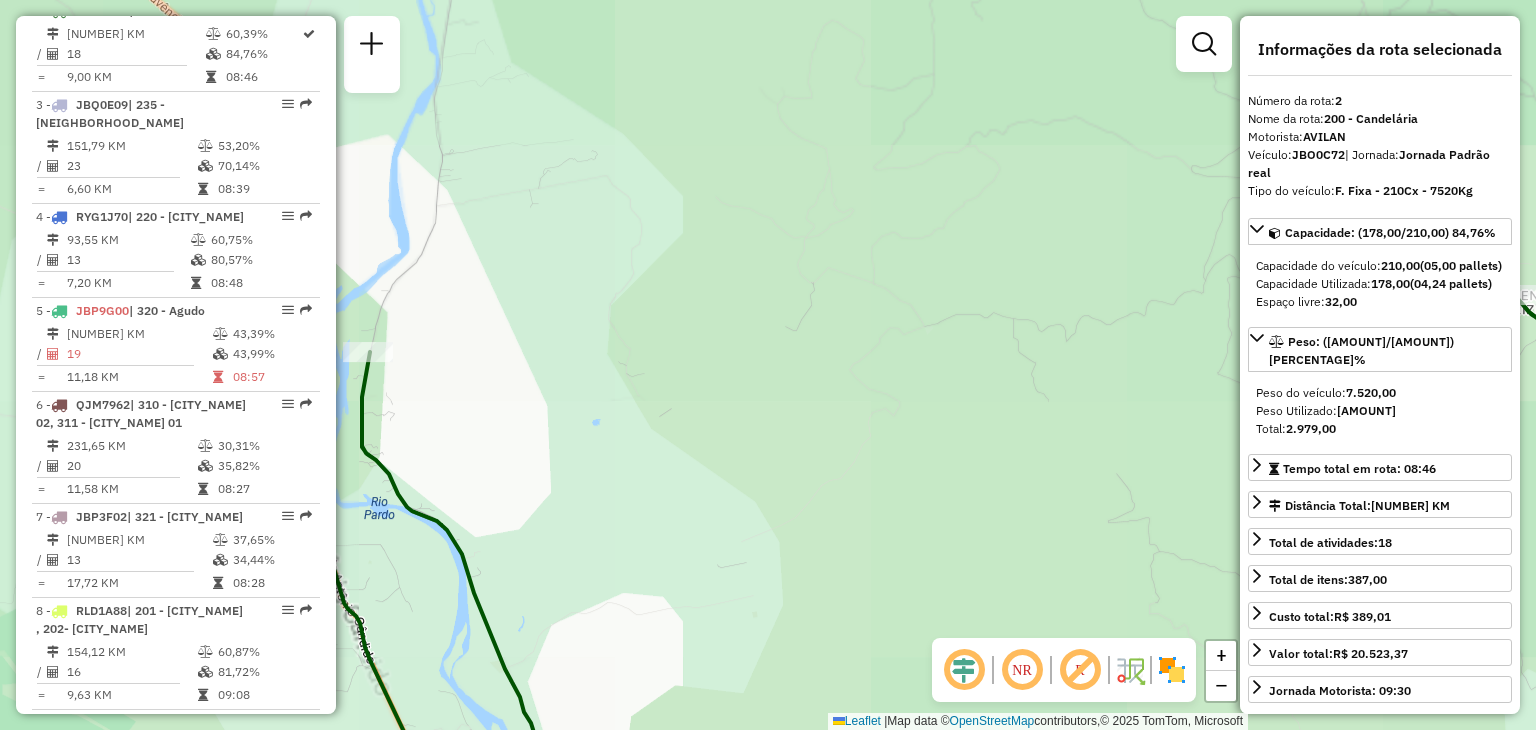 drag, startPoint x: 486, startPoint y: 321, endPoint x: 621, endPoint y: 273, distance: 143.27945 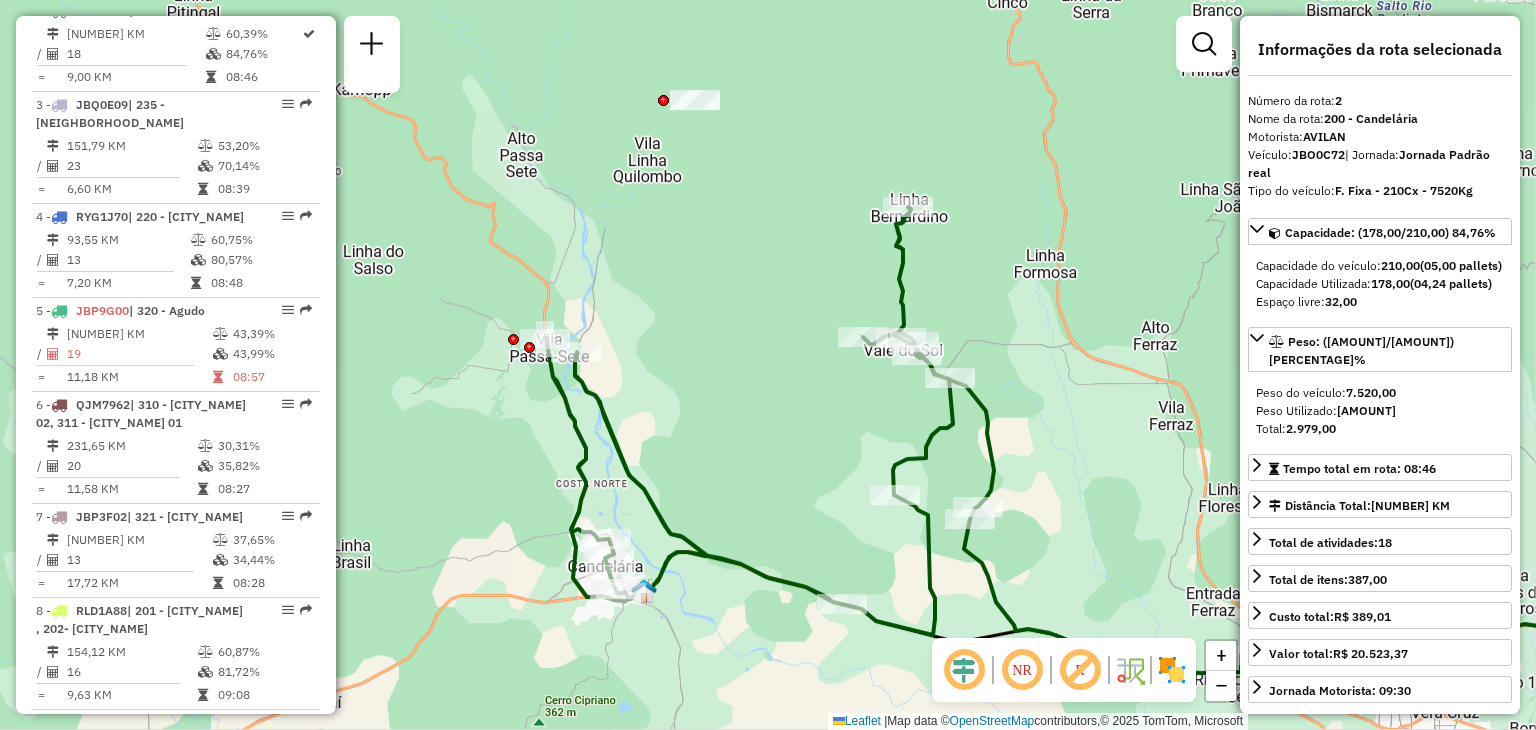 drag, startPoint x: 714, startPoint y: 291, endPoint x: 704, endPoint y: 353, distance: 62.801273 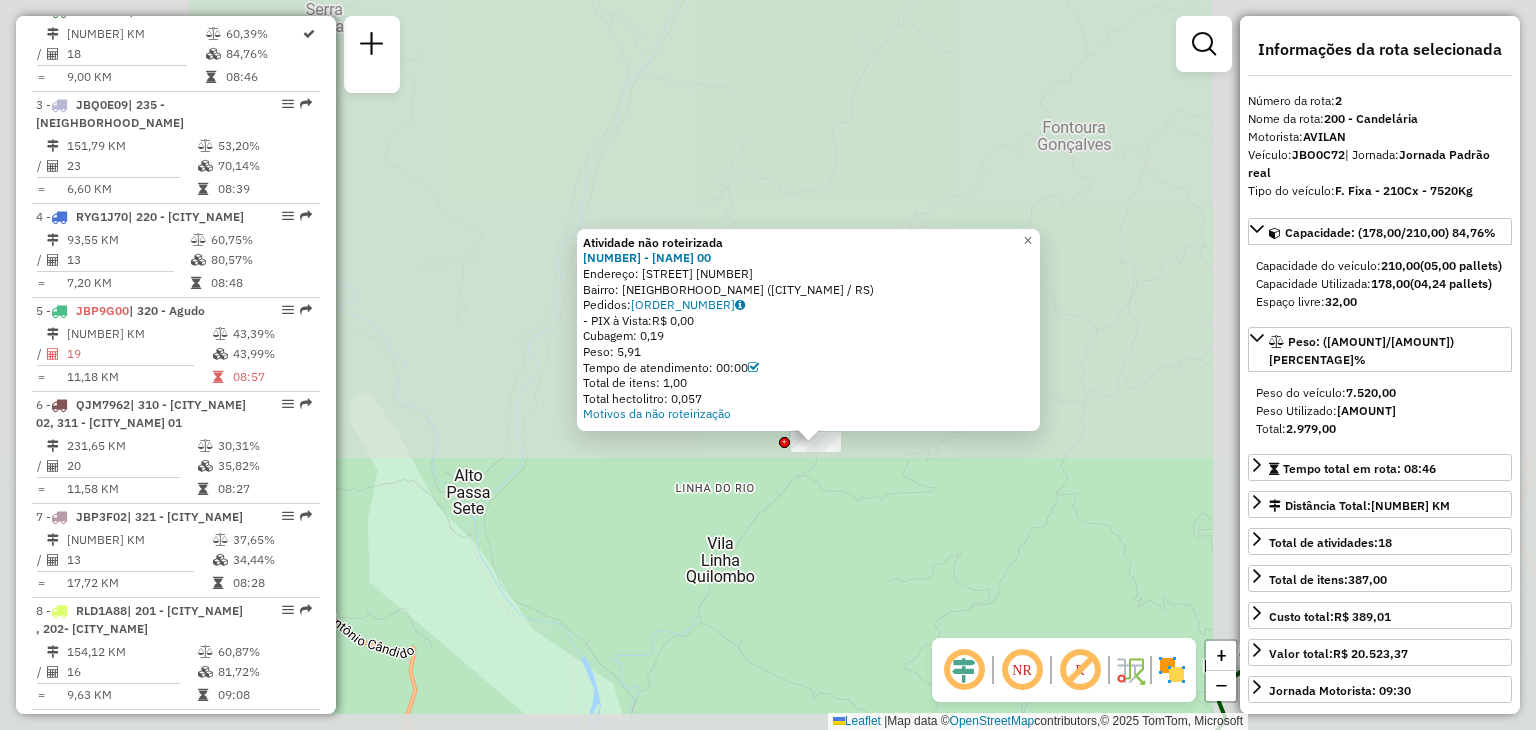 click on "Atividade não roteirizada [NUMBER] - [NAME] 00 Endereço: [STREET_NAME] [NUMBER] Bairro: [NEIGHBORHOOD_NAME] ([CITY_NAME] / RS) Pedidos: [ORDER_NUMBER] - PIX à Vista: [CURRENCY] [AMOUNT] Cubagem: [AMOUNT] Peso: [AMOUNT] Tempo de atendimento: [TIME] Total de itens: [AMOUNT] Total hectolitro: [AMOUNT] Motivos da não roteirização × Janela de atendimento Grade de atendimento Capacidade Transportadoras Veículos Cliente Pedidos Rotas Selecione os dias de semana para filtrar as janelas de atendimento Seg Ter Qua Qui Sex Sáb Dom Informe o período da janela de atendimento: De: Até: Filtrar exatamente a janela do cliente Considerar janela de atendimento padrão Selecione os dias de semana para filtrar as grades de atendimento Seg Ter Qua Qui Sex Sáb Dom Considerar clientes sem dia de atendimento cadastrado Clientes fora do dia de atendimento selecionado Filtrar as atividades entre os valores definidos abaixo: Peso mínimo: Peso máximo: Cubagem mínima: De: Até: De:" 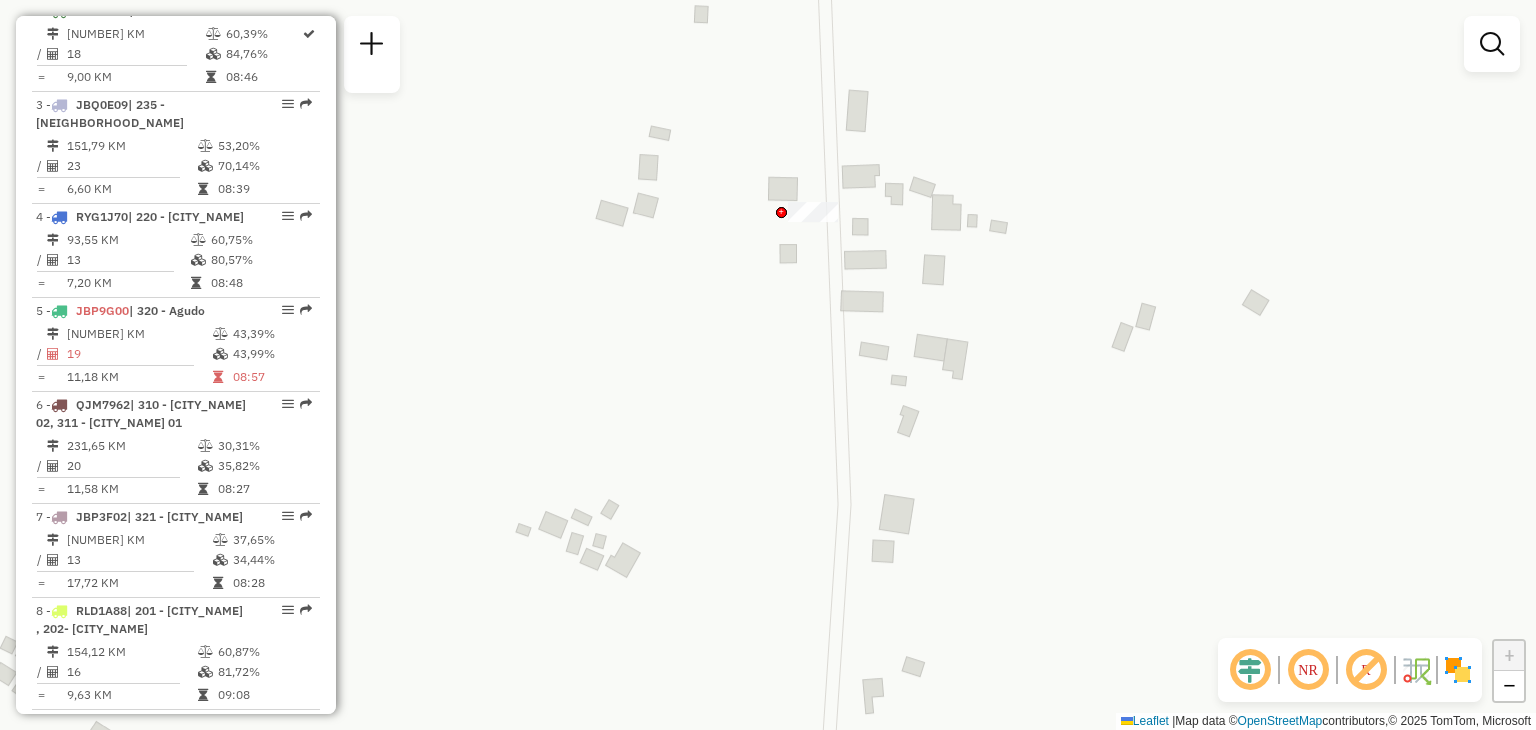 drag, startPoint x: 828, startPoint y: 293, endPoint x: 846, endPoint y: 389, distance: 97.67292 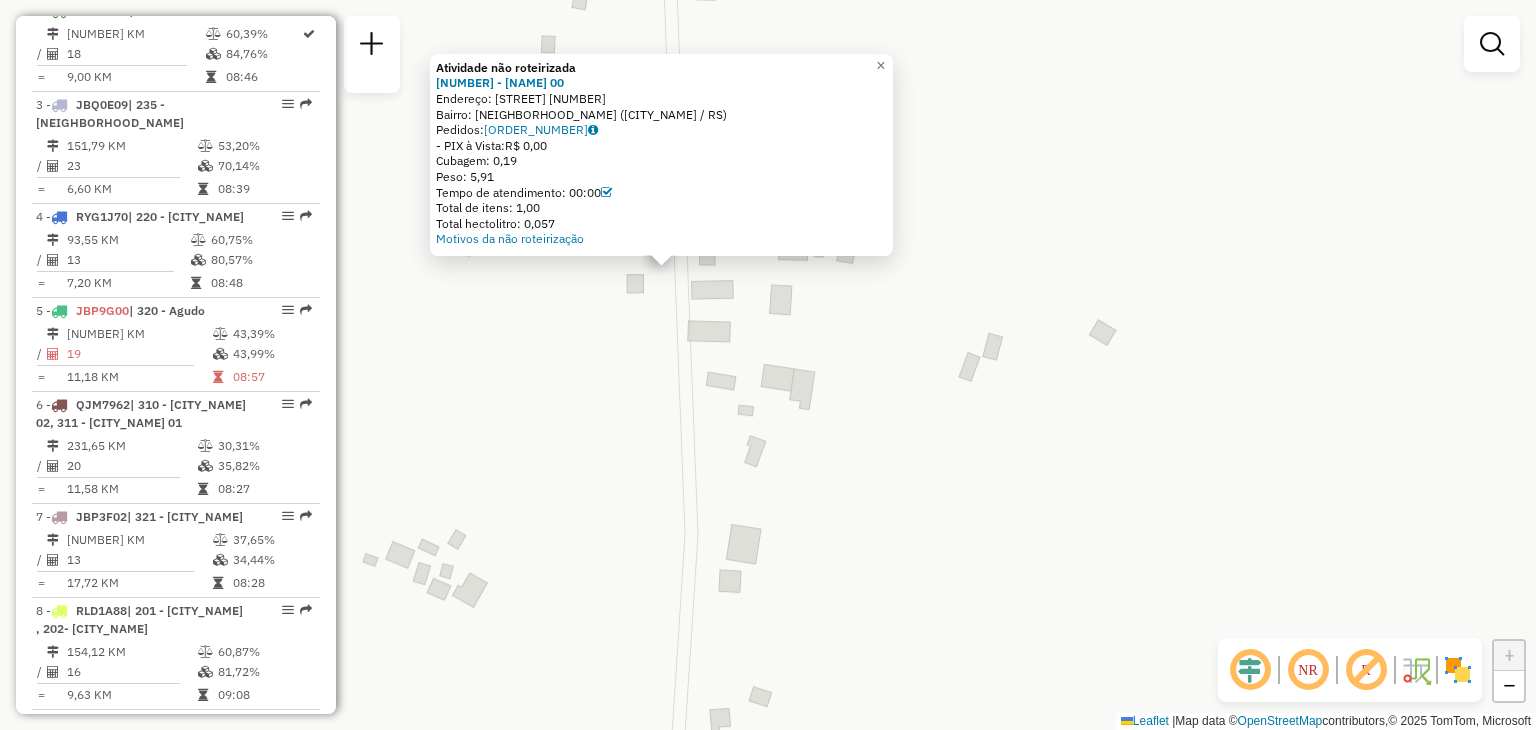 click on "Atividade não roteirizada [NUMBER] - [NAME] 00 Endereço: [STREET_NAME] [NUMBER] Bairro: [NEIGHBORHOOD_NAME] ([CITY_NAME] / RS) Pedidos: [ORDER_NUMBER] - PIX à Vista: [CURRENCY] [AMOUNT] Cubagem: [AMOUNT] Peso: [AMOUNT] Tempo de atendimento: [TIME] Total de itens: [AMOUNT] Total hectolitro: [AMOUNT] Motivos da não roteirização × Janela de atendimento Grade de atendimento Capacidade Transportadoras Veículos Cliente Pedidos Rotas Selecione os dias de semana para filtrar as janelas de atendimento Seg Ter Qua Qui Sex Sáb Dom Informe o período da janela de atendimento: De: Até: Filtrar exatamente a janela do cliente Considerar janela de atendimento padrão Selecione os dias de semana para filtrar as grades de atendimento Seg Ter Qua Qui Sex Sáb Dom Considerar clientes sem dia de atendimento cadastrado Clientes fora do dia de atendimento selecionado Filtrar as atividades entre os valores definidos abaixo: Peso mínimo: Peso máximo: Cubagem mínima: De: Até: De:" 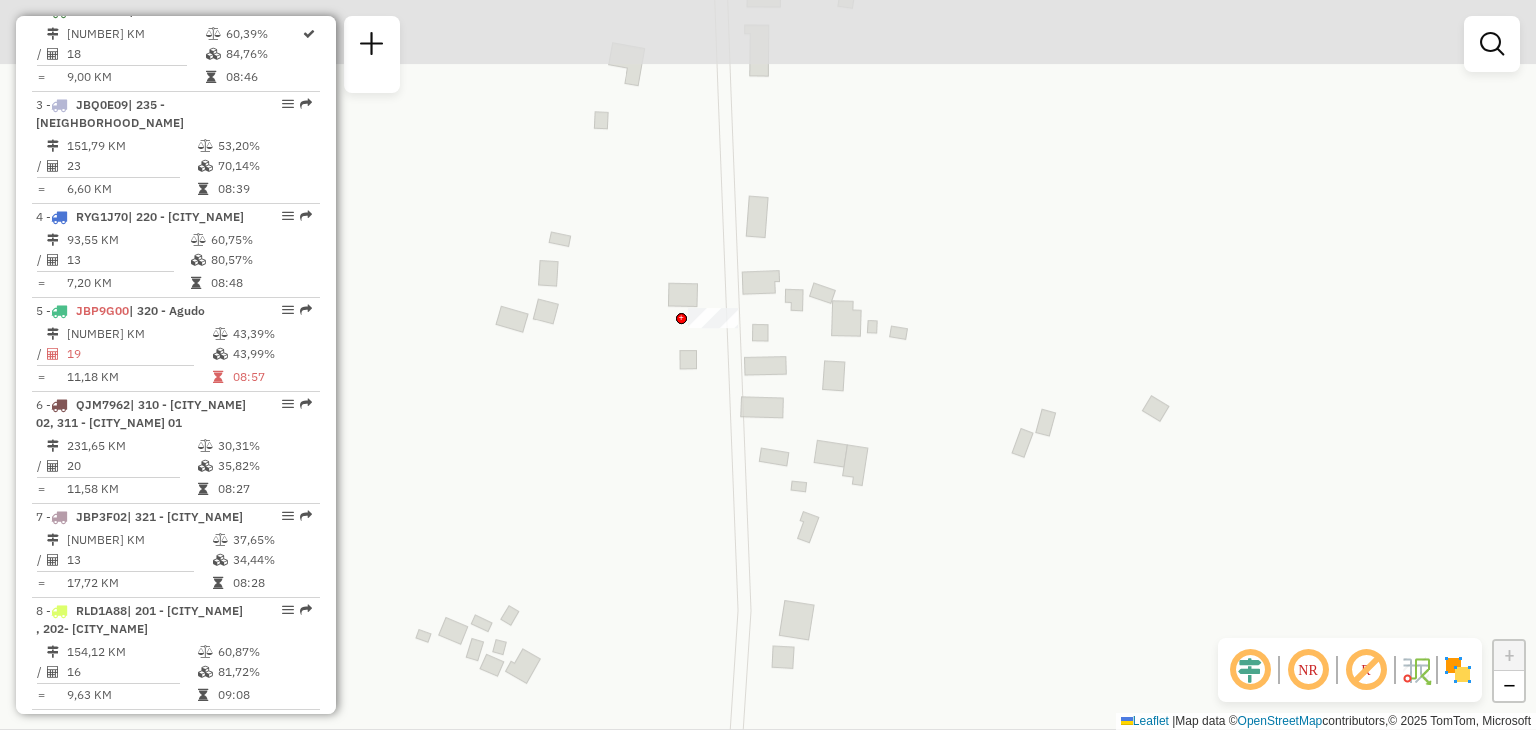 drag, startPoint x: 708, startPoint y: 276, endPoint x: 797, endPoint y: 393, distance: 147.0034 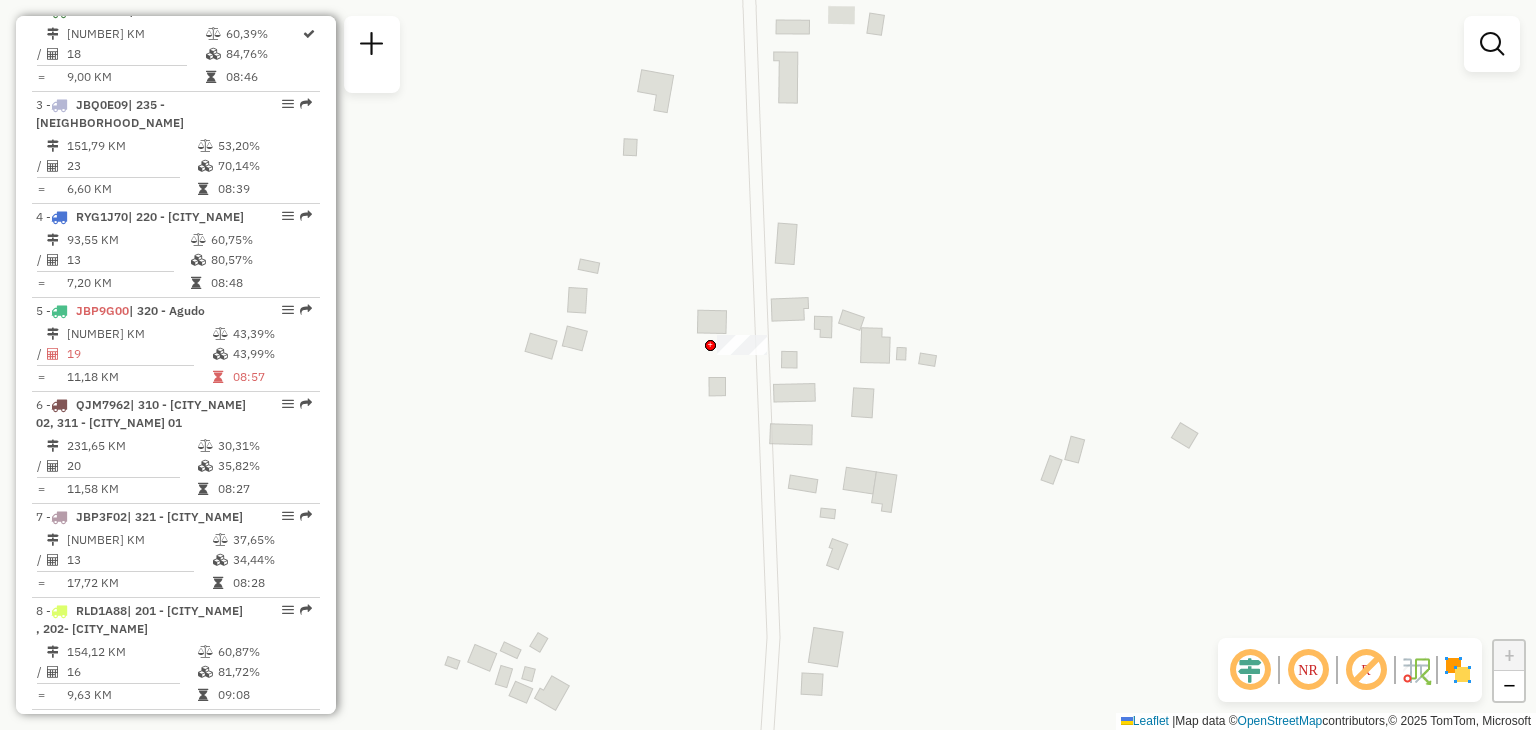click 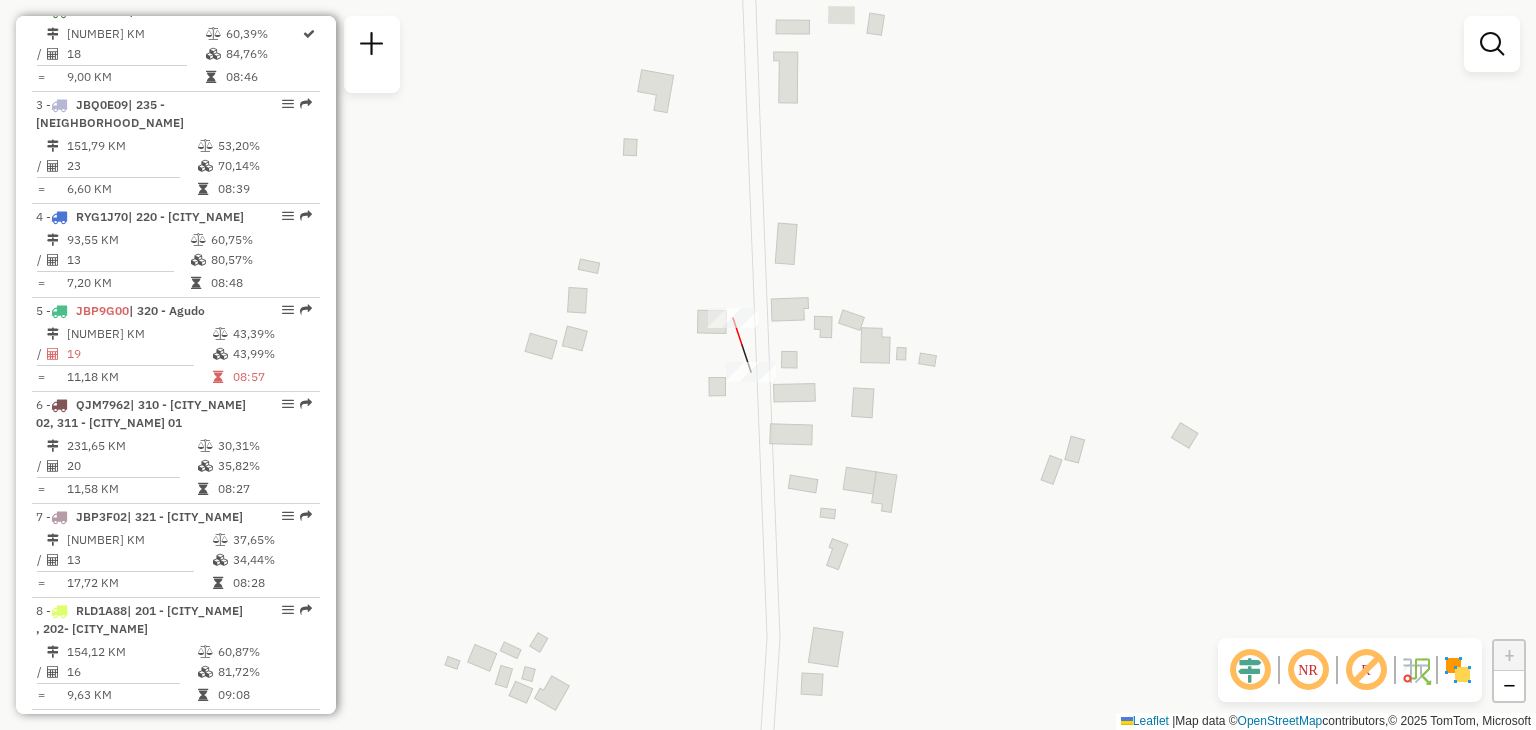 click 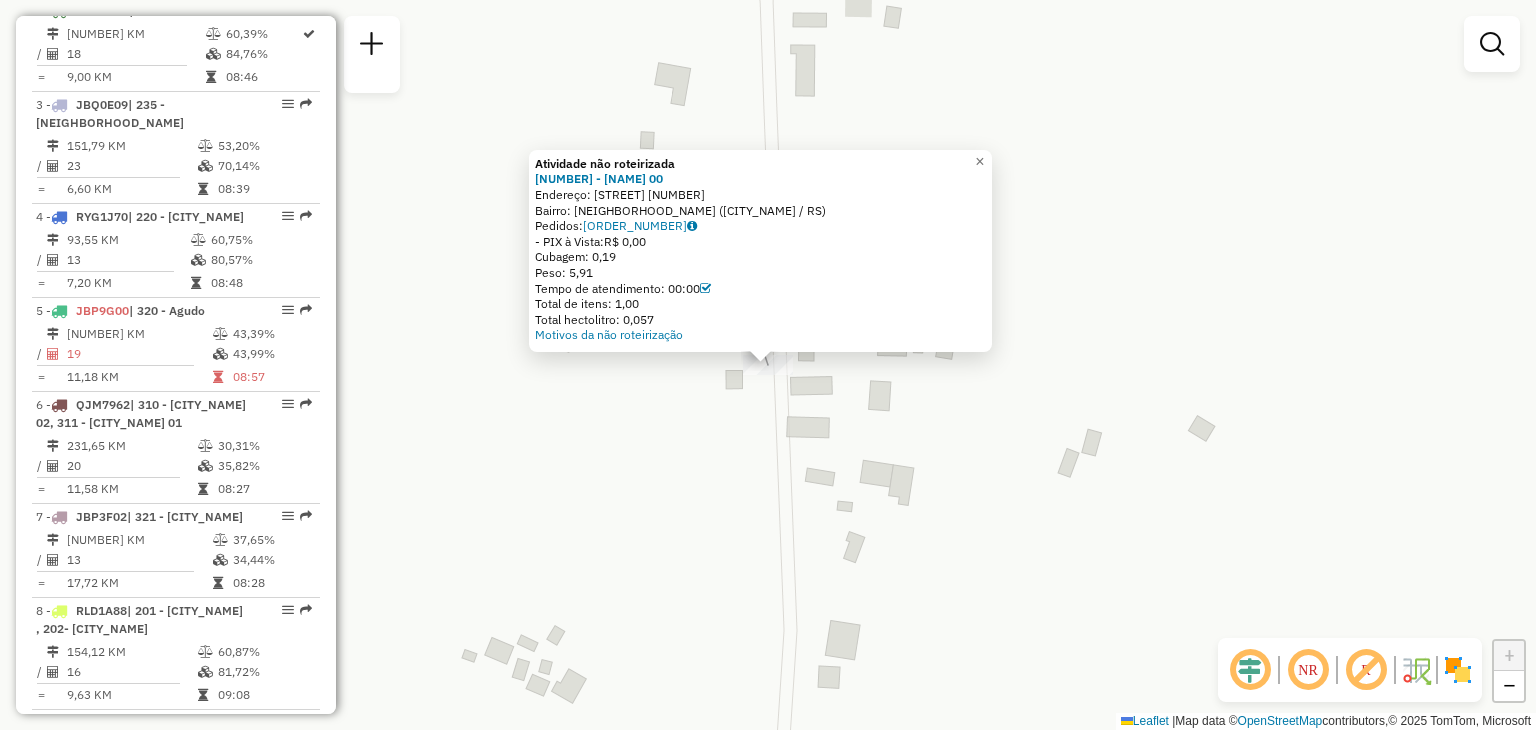 click on "Atividade não roteirizada [NUMBER] - [NAME] 00 Endereço: [STREET_NAME] [NUMBER] Bairro: [NEIGHBORHOOD_NAME] ([CITY_NAME] / RS) Pedidos: [ORDER_NUMBER] - PIX à Vista: [CURRENCY] [AMOUNT] Cubagem: [AMOUNT] Peso: [AMOUNT] Tempo de atendimento: [TIME] Total de itens: [AMOUNT] Total hectolitro: [AMOUNT] Motivos da não roteirização × Janela de atendimento Grade de atendimento Capacidade Transportadoras Veículos Cliente Pedidos Rotas Selecione os dias de semana para filtrar as janelas de atendimento Seg Ter Qua Qui Sex Sáb Dom Informe o período da janela de atendimento: De: Até: Filtrar exatamente a janela do cliente Considerar janela de atendimento padrão Selecione os dias de semana para filtrar as grades de atendimento Seg Ter Qua Qui Sex Sáb Dom Considerar clientes sem dia de atendimento cadastrado Clientes fora do dia de atendimento selecionado Filtrar as atividades entre os valores definidos abaixo: Peso mínimo: Peso máximo: Cubagem mínima: De: Até: De:" 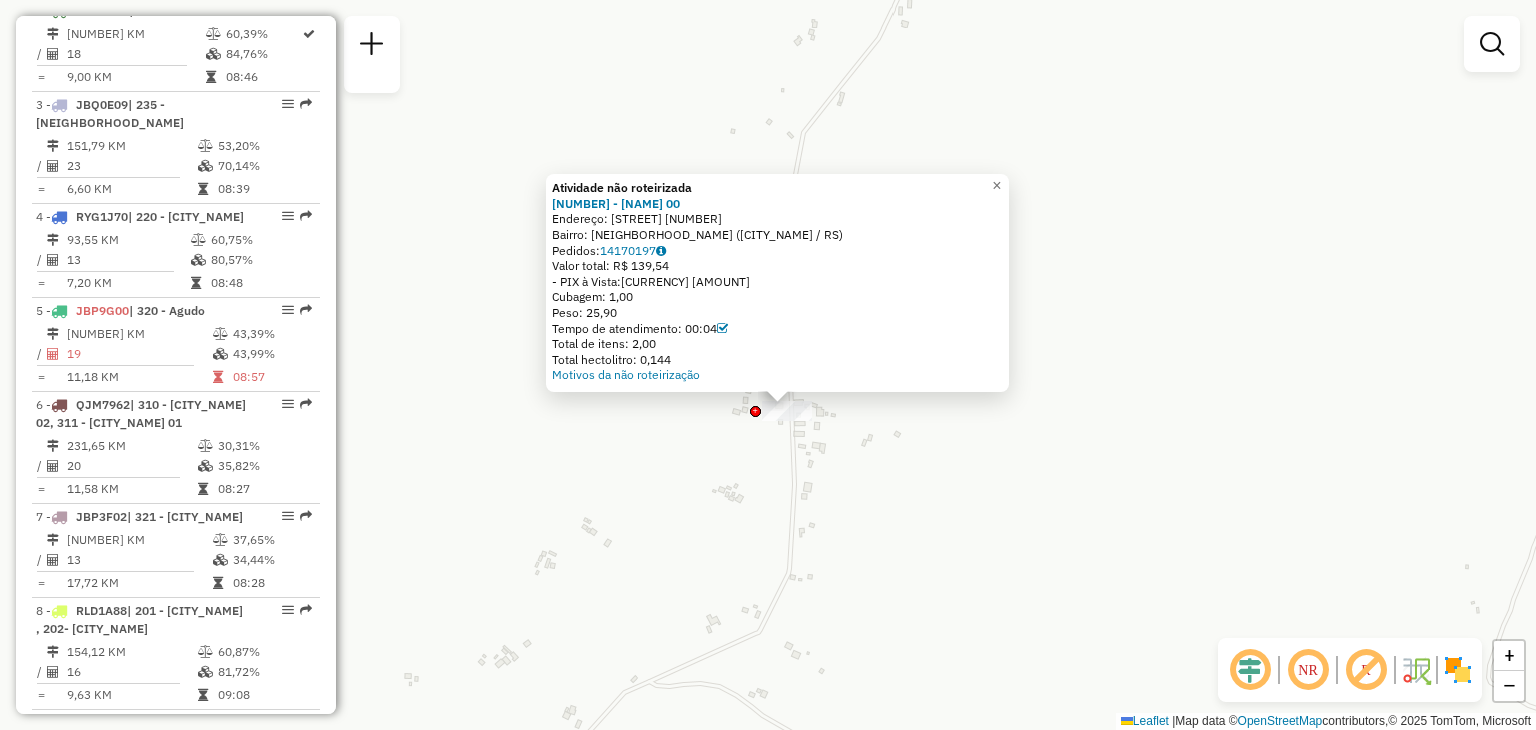 click on "Atividade não roteirizada [NUMBER] - [NAME] 00 Endereço: [STREET_NAME] [NUMBER] Bairro: [NEIGHBORHOOD_NAME] ([CITY_NAME] / RS) Pedidos: [ORDER_NUMBER] Valor total: [CURRENCY] [AMOUNT] - PIX à Vista: [CURRENCY] [AMOUNT] Cubagem: [AMOUNT] Peso: [AMOUNT] Tempo de atendimento: [TIME] Total de itens: [AMOUNT] Total hectolitro: [AMOUNT] Motivos da não roteirização × Janela de atendimento Grade de atendimento Capacidade Transportadoras Veículos Cliente Pedidos Rotas Selecione os dias de semana para filtrar as janelas de atendimento Seg Ter Qua Qui Sex Sáb Dom Informe o período da janela de atendimento: De: Até: Filtrar exatamente a janela do cliente Considerar janela de atendimento padrão Selecione os dias de semana para filtrar as grades de atendimento Seg Ter Qua Qui Sex Sáb Dom Considerar clientes sem dia de atendimento cadastrado Clientes fora do dia de atendimento selecionado Filtrar as atividades entre os valores definidos abaixo: Peso mínimo: Peso máximo: Cubagem mínima: Cubagem máxima: De: Até: Considerar capacidade total dos clientes não roteirizados Transportadora: Selecione um ou mais itens Tipo de veículo: Selecione um ou mais itens Veículo: Selecione um ou mais itens" 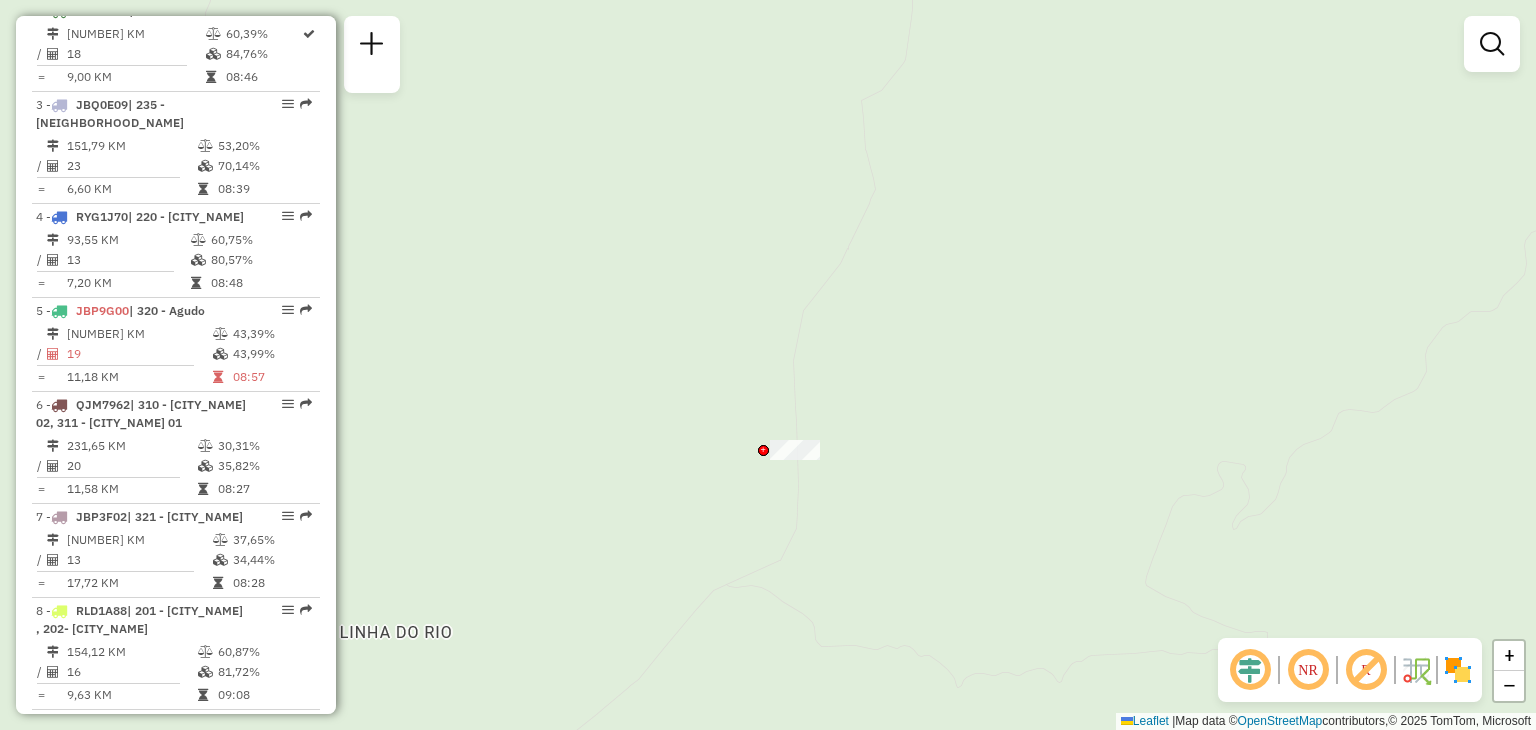 drag, startPoint x: 793, startPoint y: 524, endPoint x: 814, endPoint y: 353, distance: 172.28465 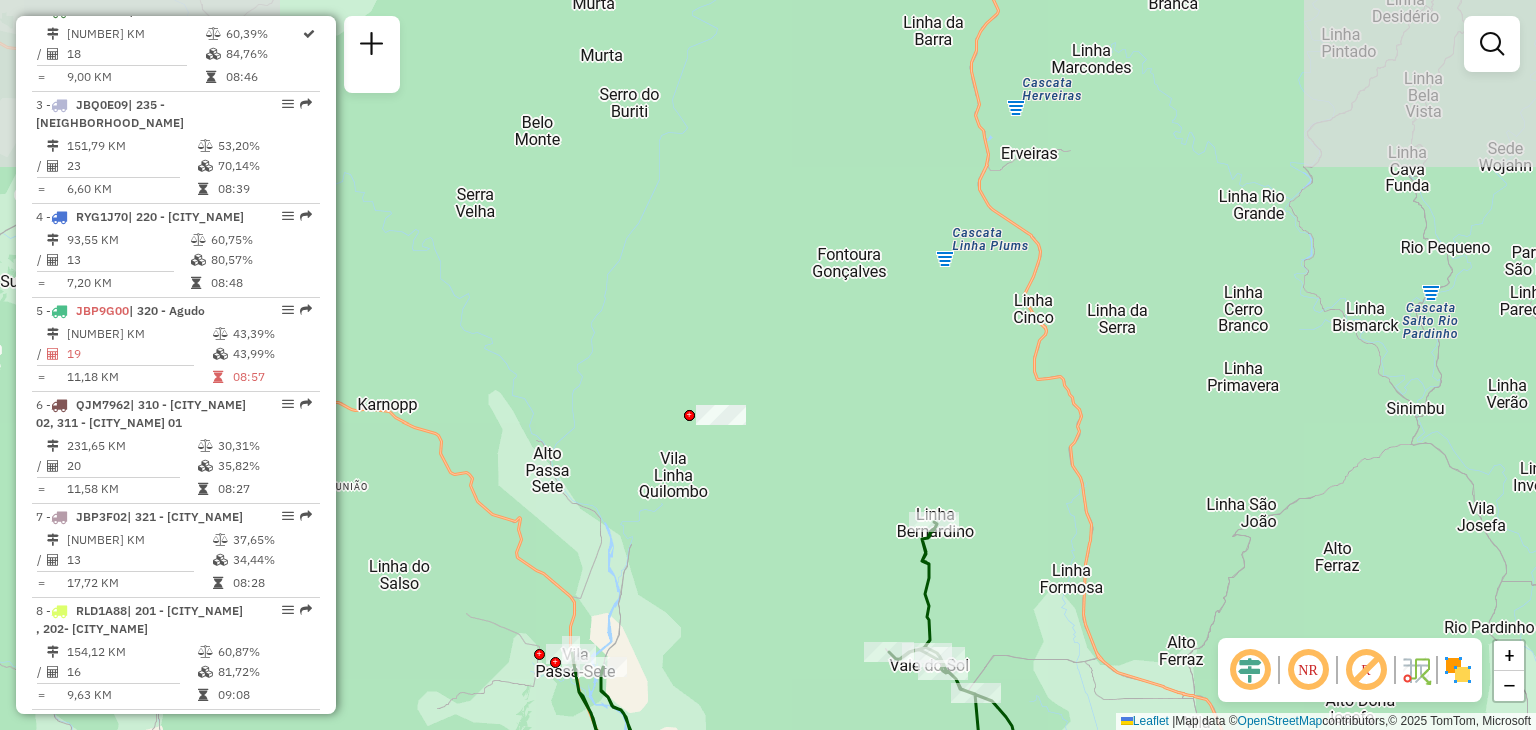 drag, startPoint x: 671, startPoint y: 520, endPoint x: 724, endPoint y: 407, distance: 124.81186 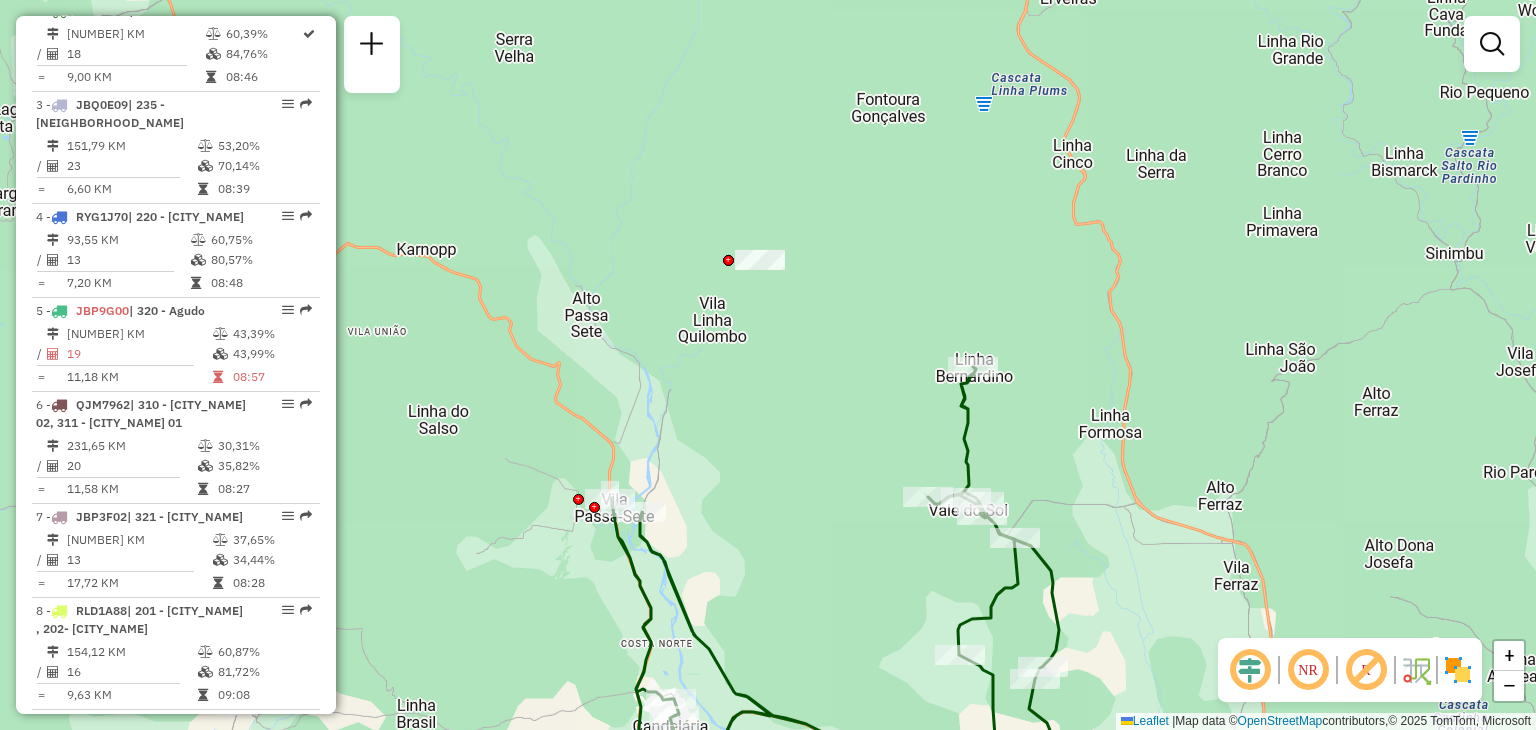 drag, startPoint x: 716, startPoint y: 609, endPoint x: 681, endPoint y: 529, distance: 87.32124 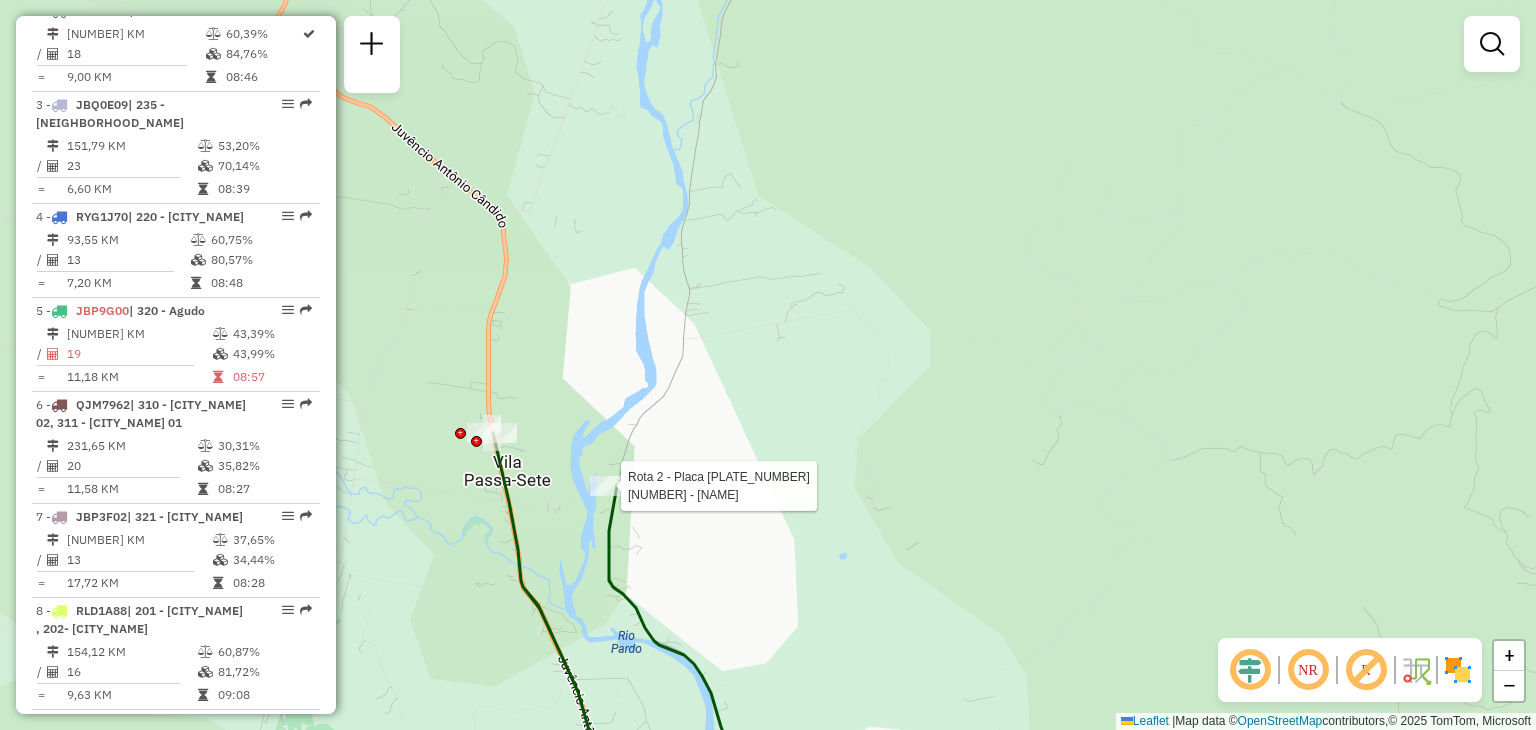 select on "**********" 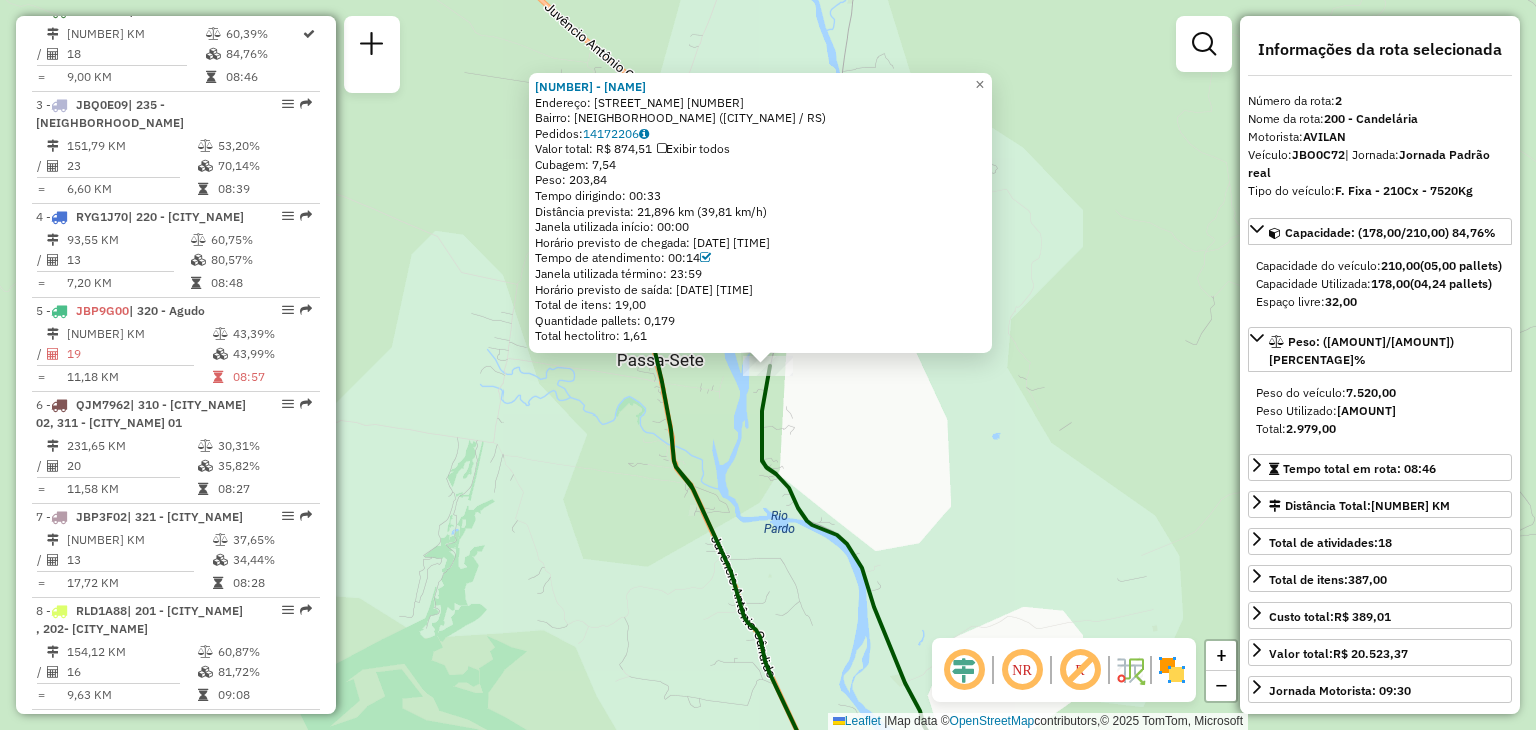 click on "Rota 2 - Placa [PLATE_NUMBER] [NUMBER] - [NAME] [NUMBER] - [NAME] Endereço: [STREET_NAME] [NUMBER] Bairro: [NEIGHBORHOOD_NAME] ([CITY_NAME] / RS) Pedidos: [ORDER_NUMBER] Valor total: [CURRENCY] [AMOUNT] Exibir todos Cubagem: [AMOUNT] Peso: [AMOUNT] Tempo dirigindo: [TIME] Distância prevista: [DISTANCE] km ([SPEED] km/h) Janela utilizada início: [TIME] Horário previsto de chegada: [DATE] [TIME] Tempo de atendimento: [TIME] Janela utilizada término: [TIME] Horário previsto de saída: [DATE] [TIME] Total de itens: [AMOUNT] Quantidade pallets: [AMOUNT] Total hectolitro: [AMOUNT] × Janela de atendimento Grade de atendimento Capacidade Transportadoras Veículos Cliente Pedidos Rotas Selecione os dias de semana para filtrar as janelas de atendimento Seg Ter Qua Qui Sex Sáb Dom Informe o período da janela de atendimento: De: Até: Filtrar exatamente a janela do cliente Considerar janela de atendimento padrão Seg Ter Qua Qui Sex Sáb Dom Peso mínimo:" 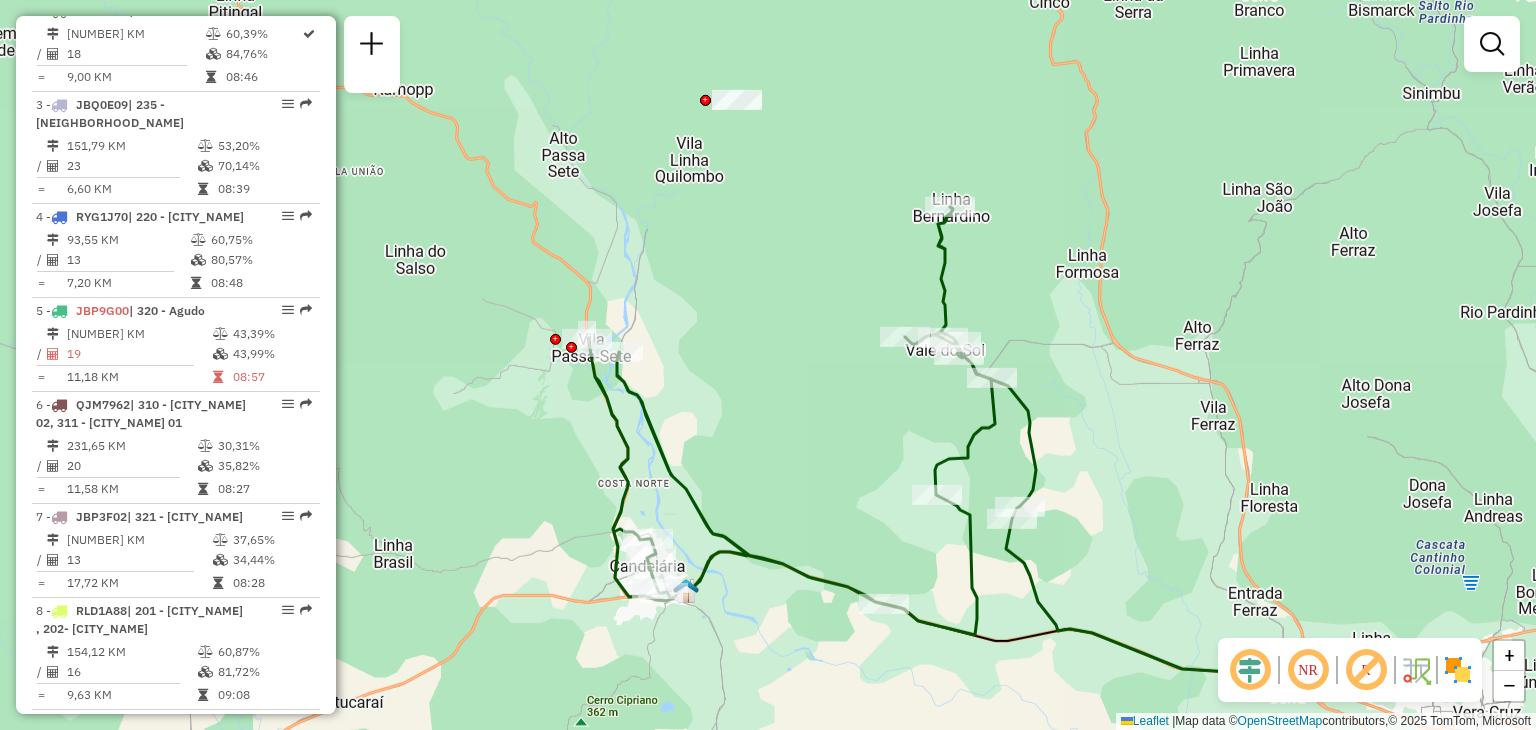 drag, startPoint x: 1006, startPoint y: 412, endPoint x: 768, endPoint y: 345, distance: 247.25089 